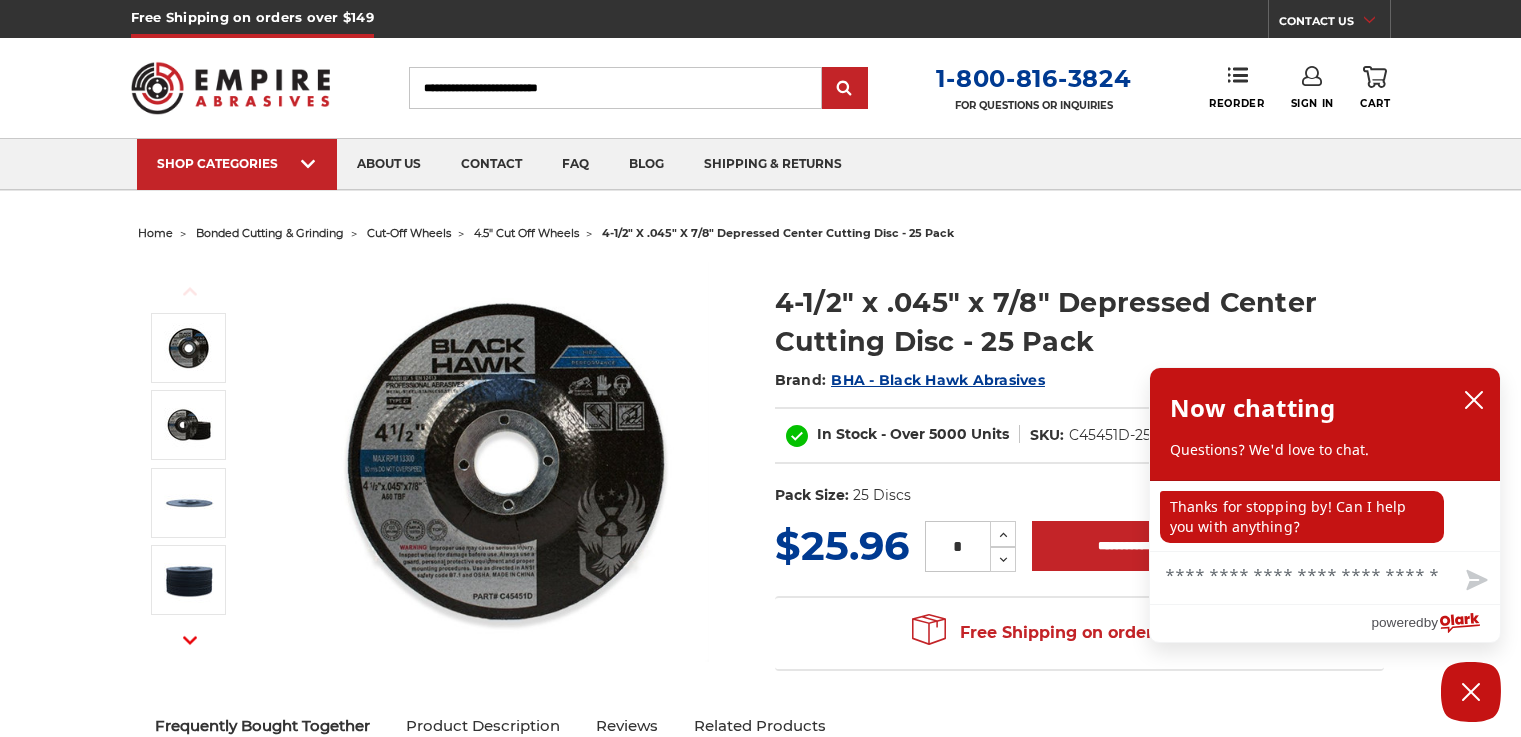 scroll, scrollTop: 0, scrollLeft: 0, axis: both 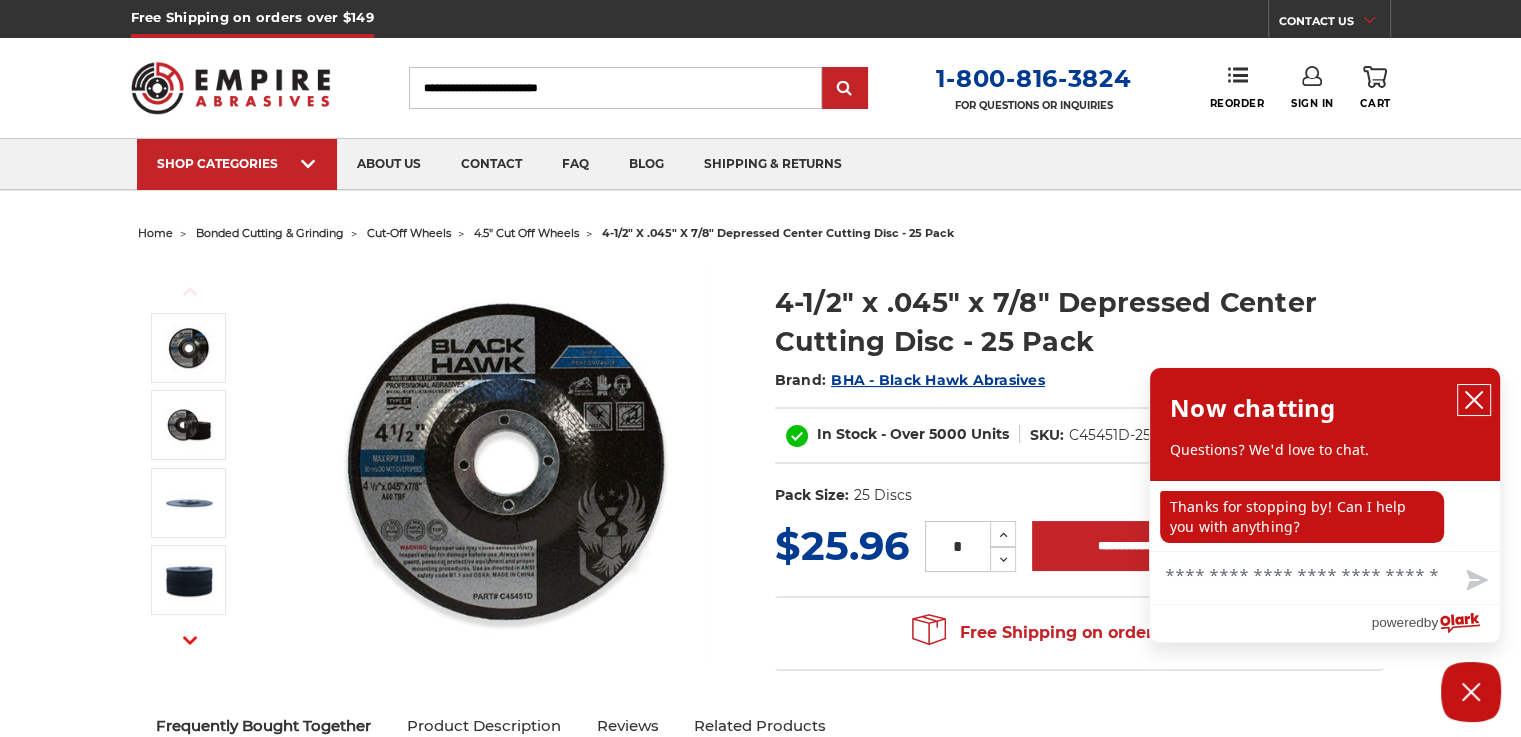 click 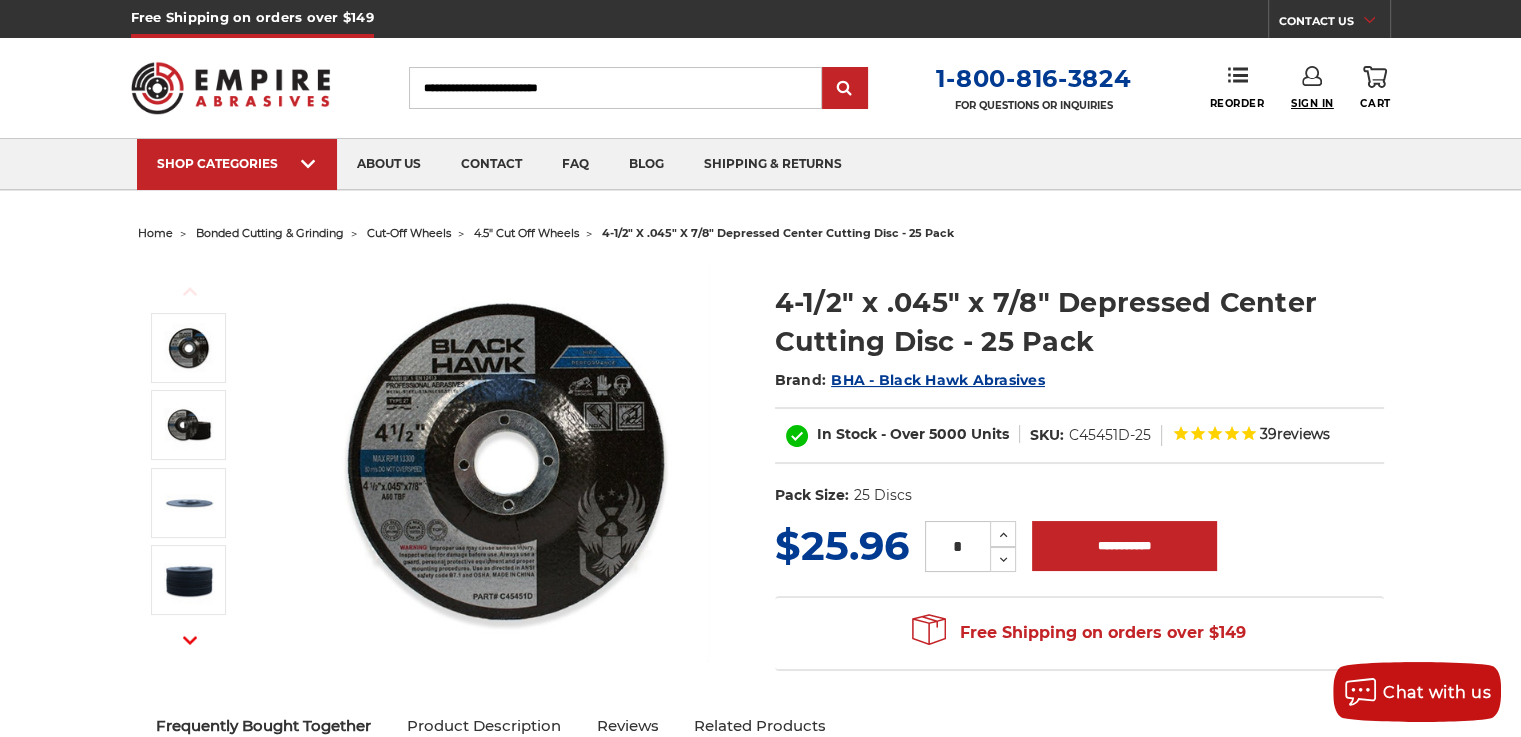 click on "Sign In" at bounding box center (1312, 103) 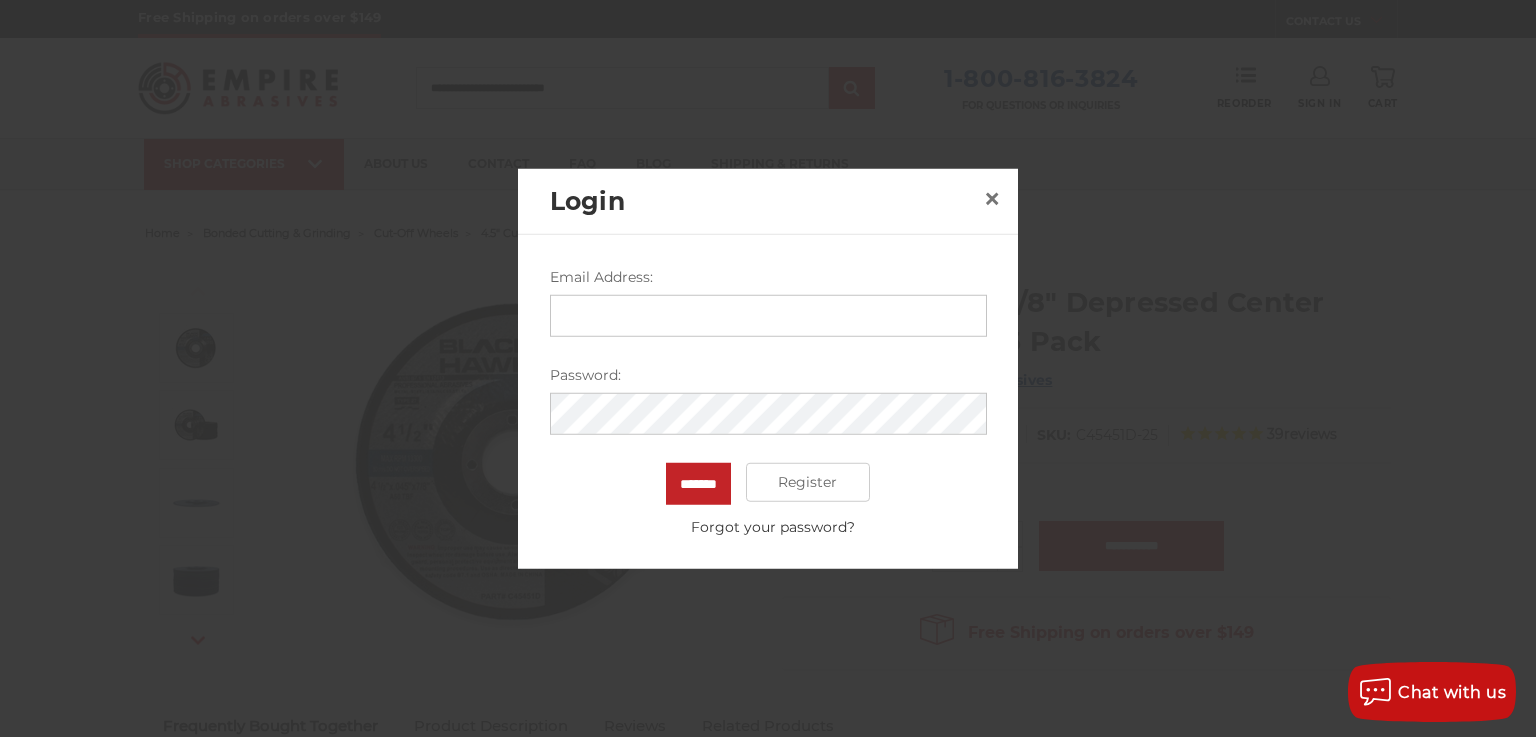 type on "**********" 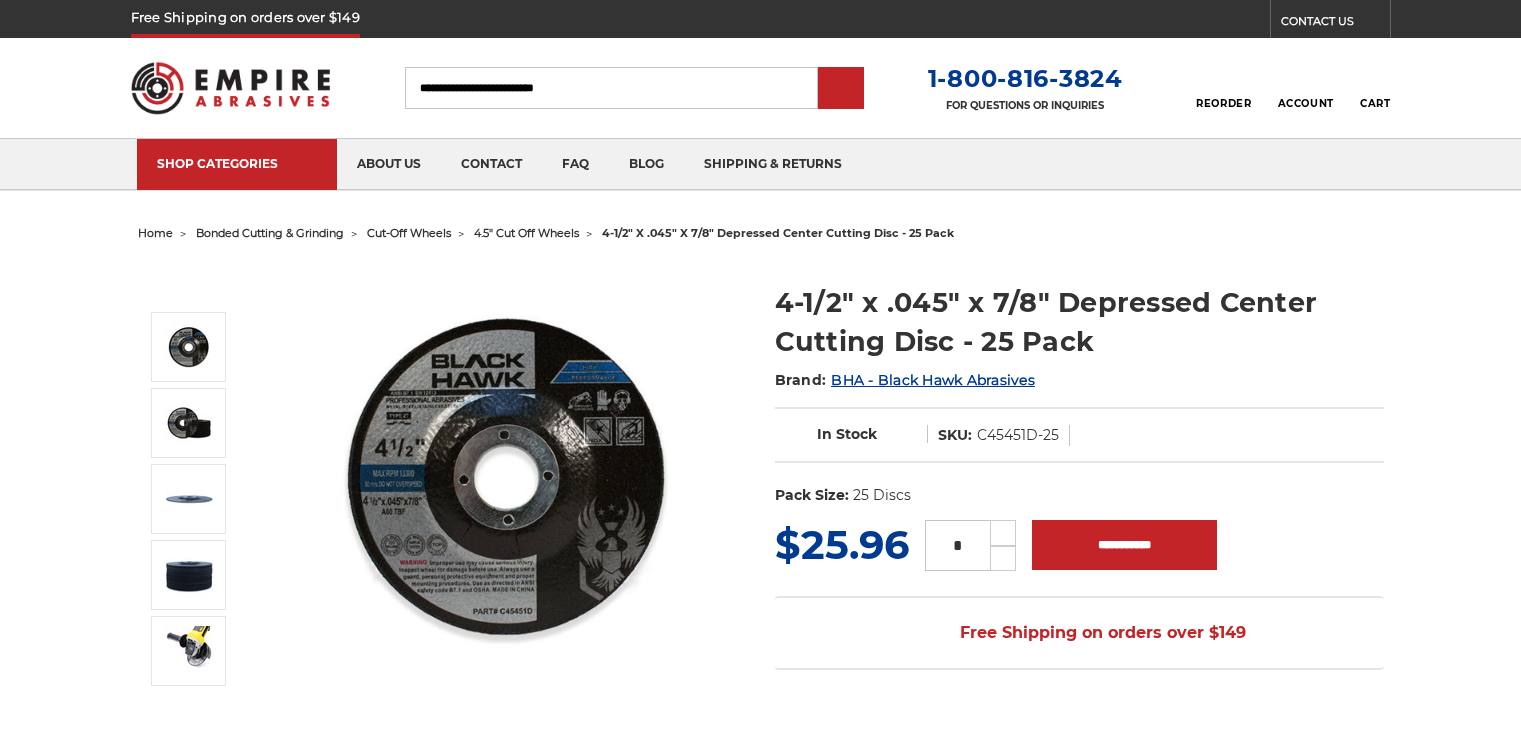 scroll, scrollTop: 0, scrollLeft: 0, axis: both 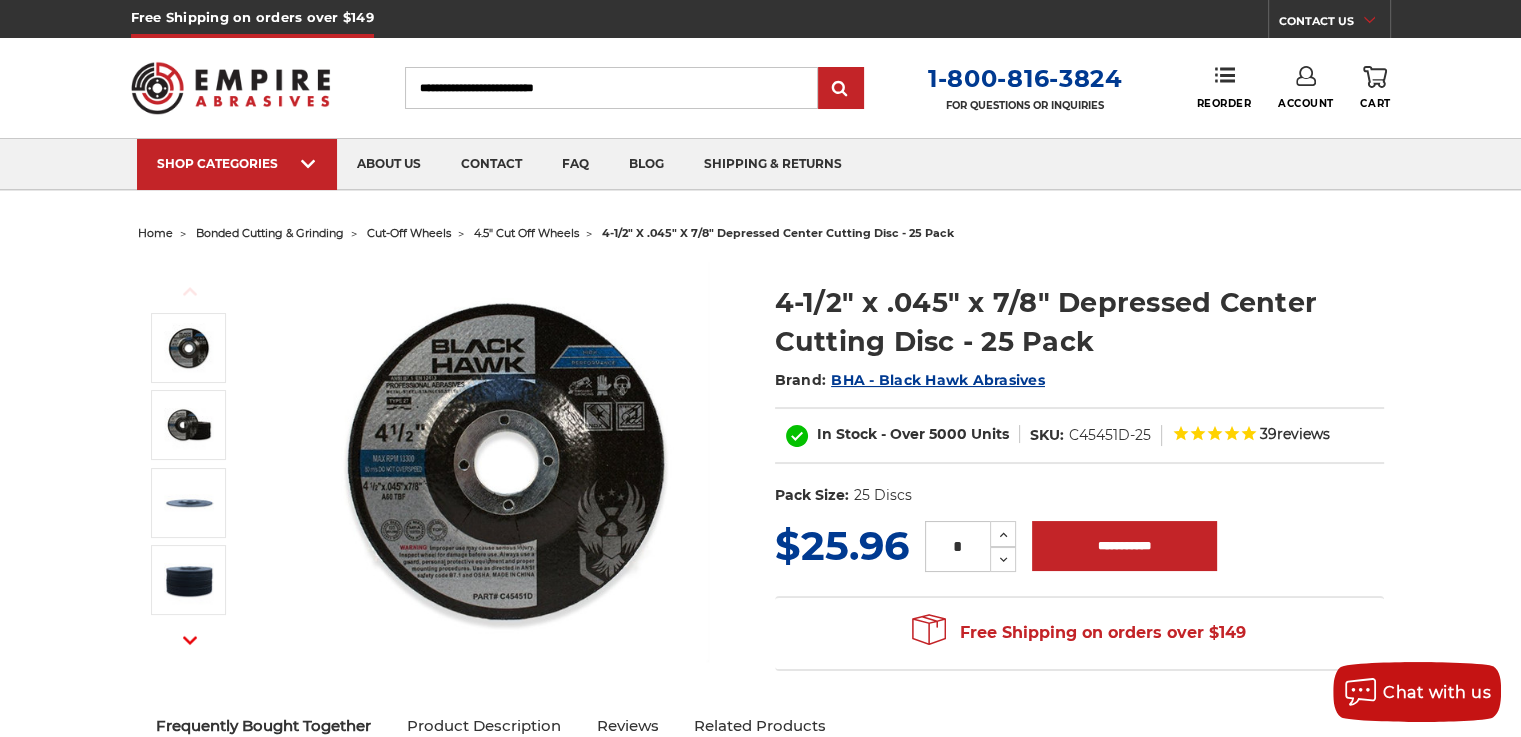 click on "Account" at bounding box center [1306, 88] 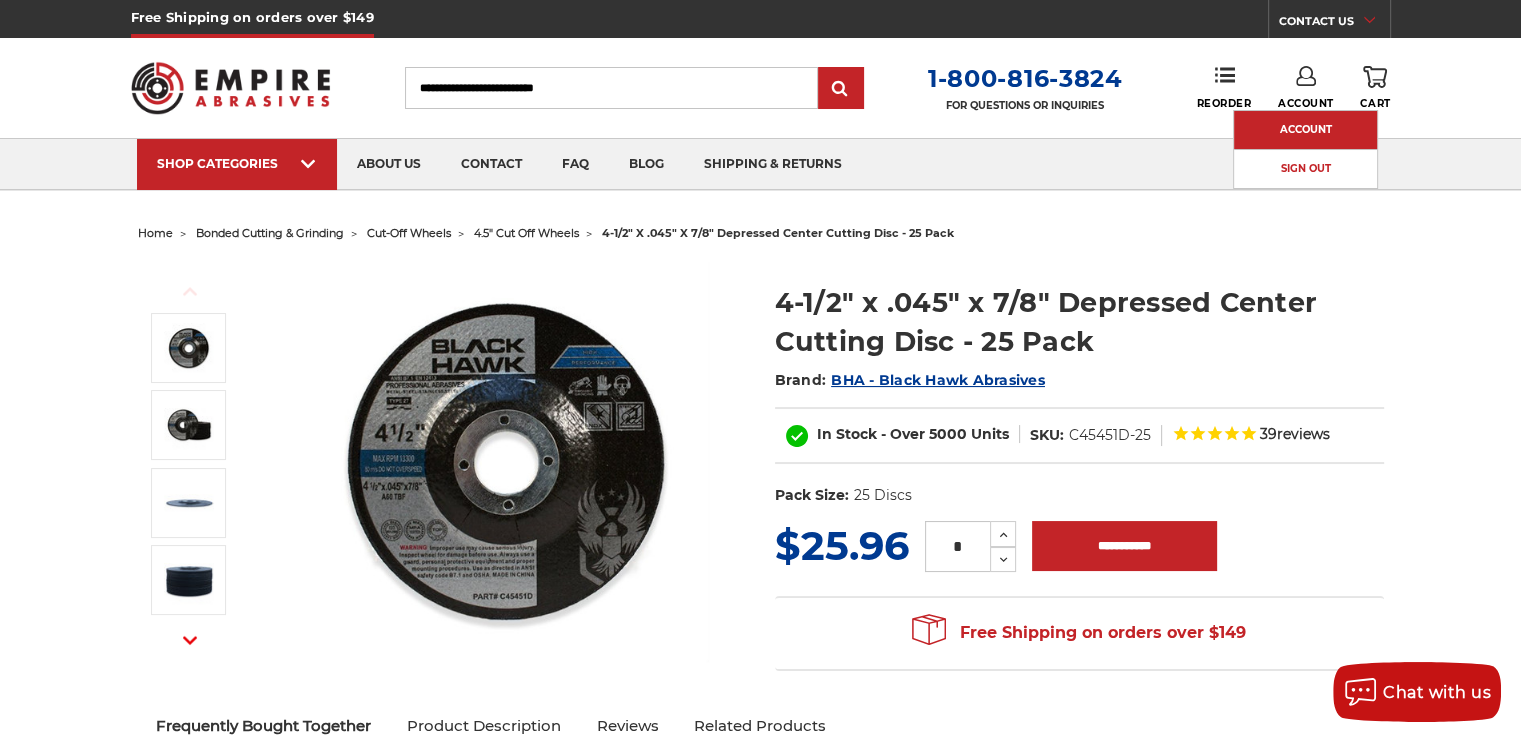 click on "Account" at bounding box center (1305, 130) 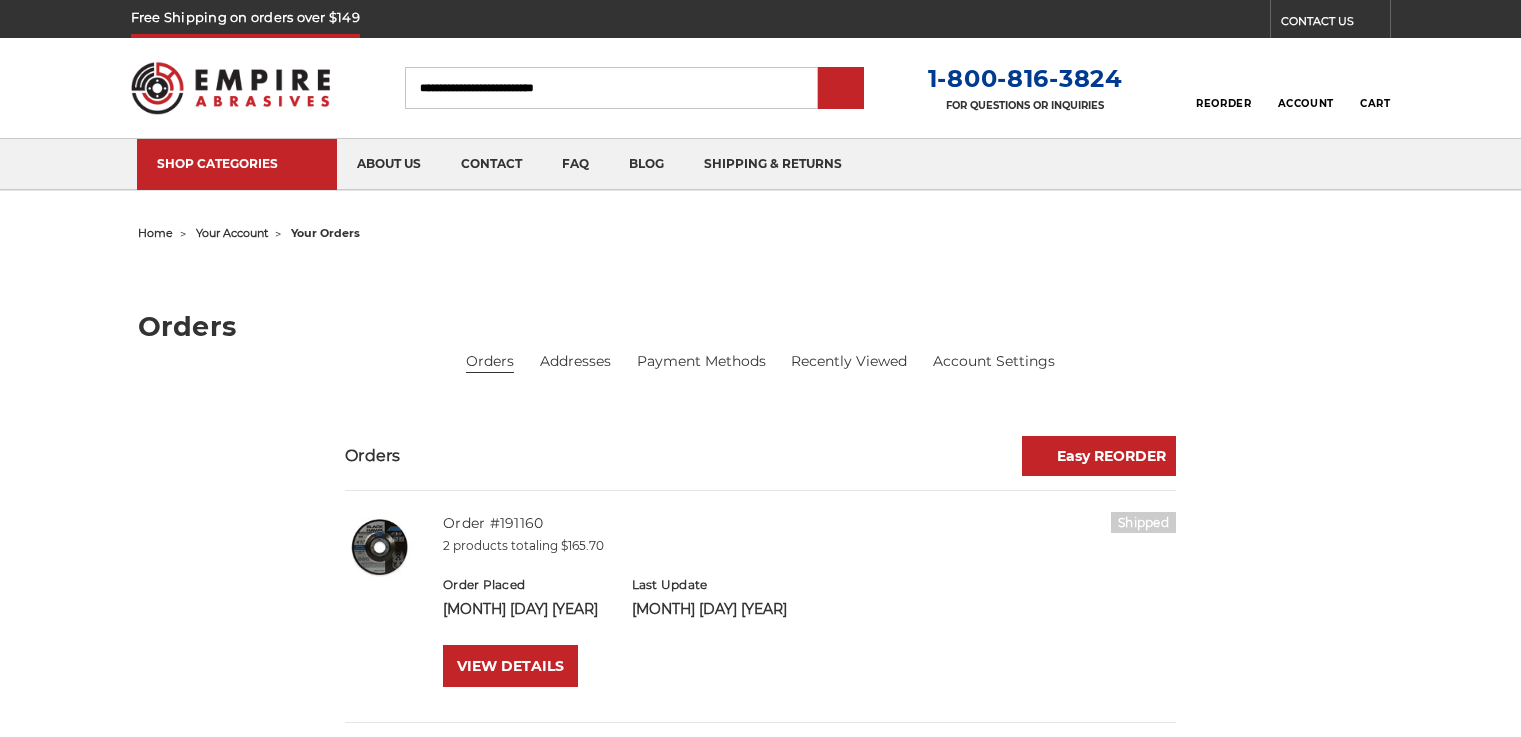 scroll, scrollTop: 0, scrollLeft: 0, axis: both 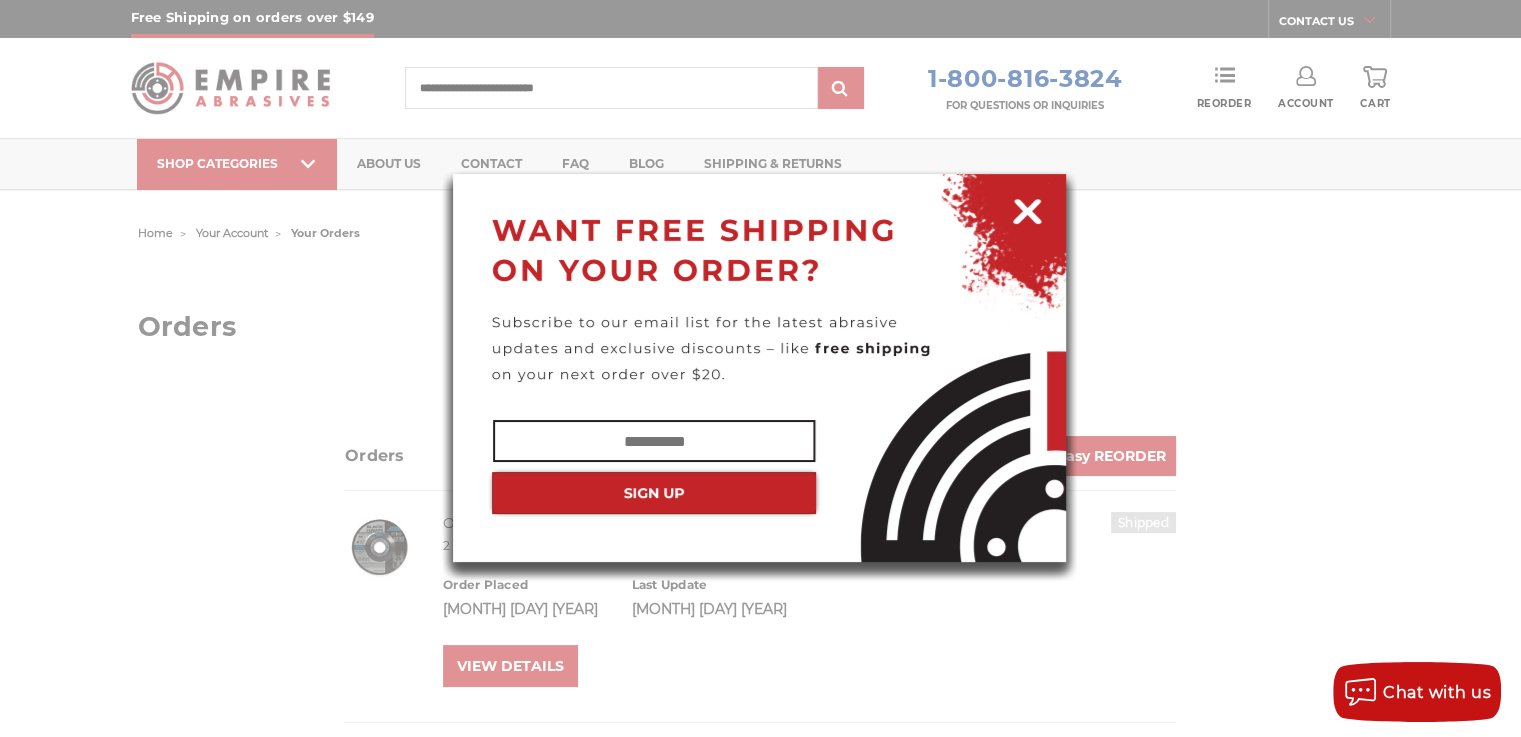 click at bounding box center [1027, 208] 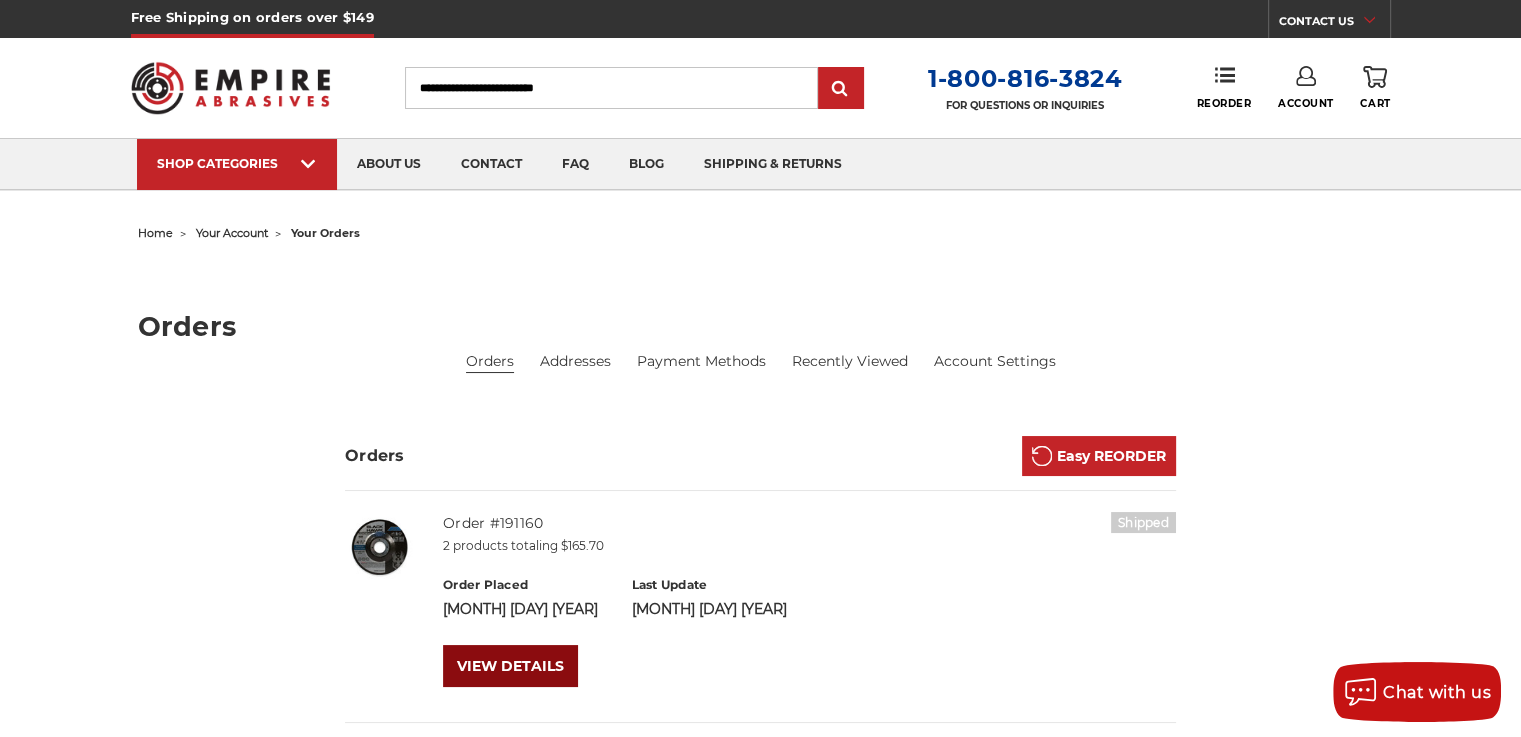 click on "VIEW DETAILS" at bounding box center [510, 666] 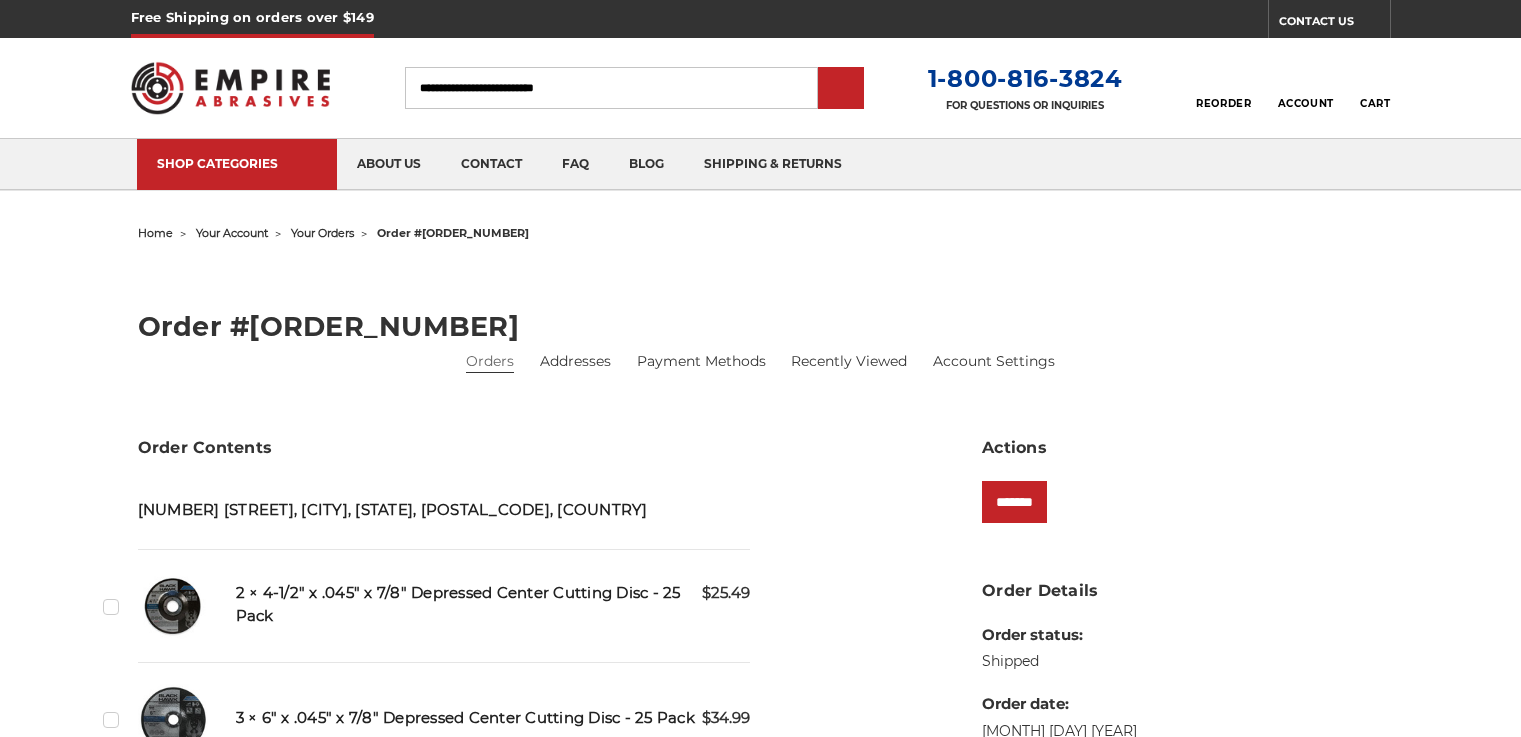 scroll, scrollTop: 0, scrollLeft: 0, axis: both 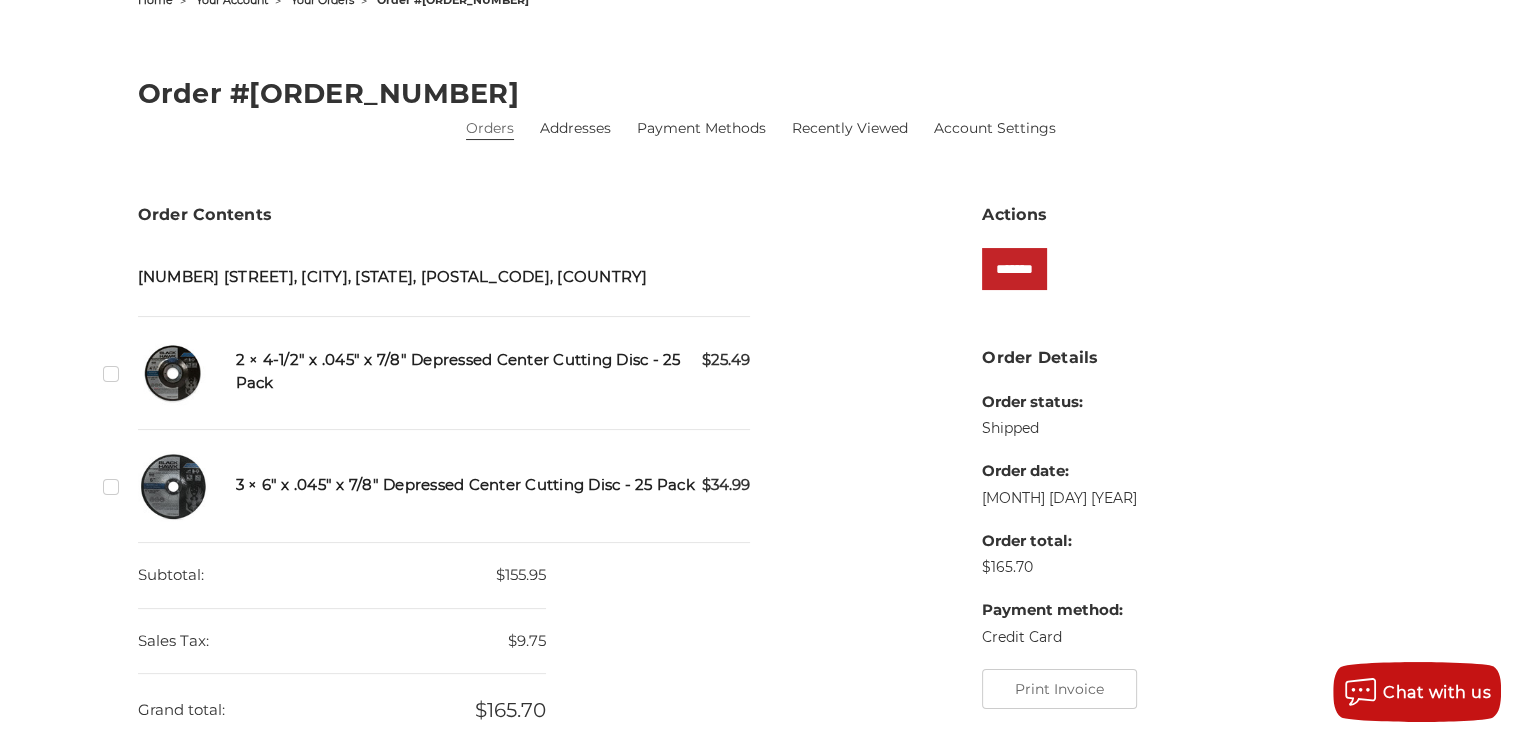 click on "Checkbox 519601 label" at bounding box center (113, 373) 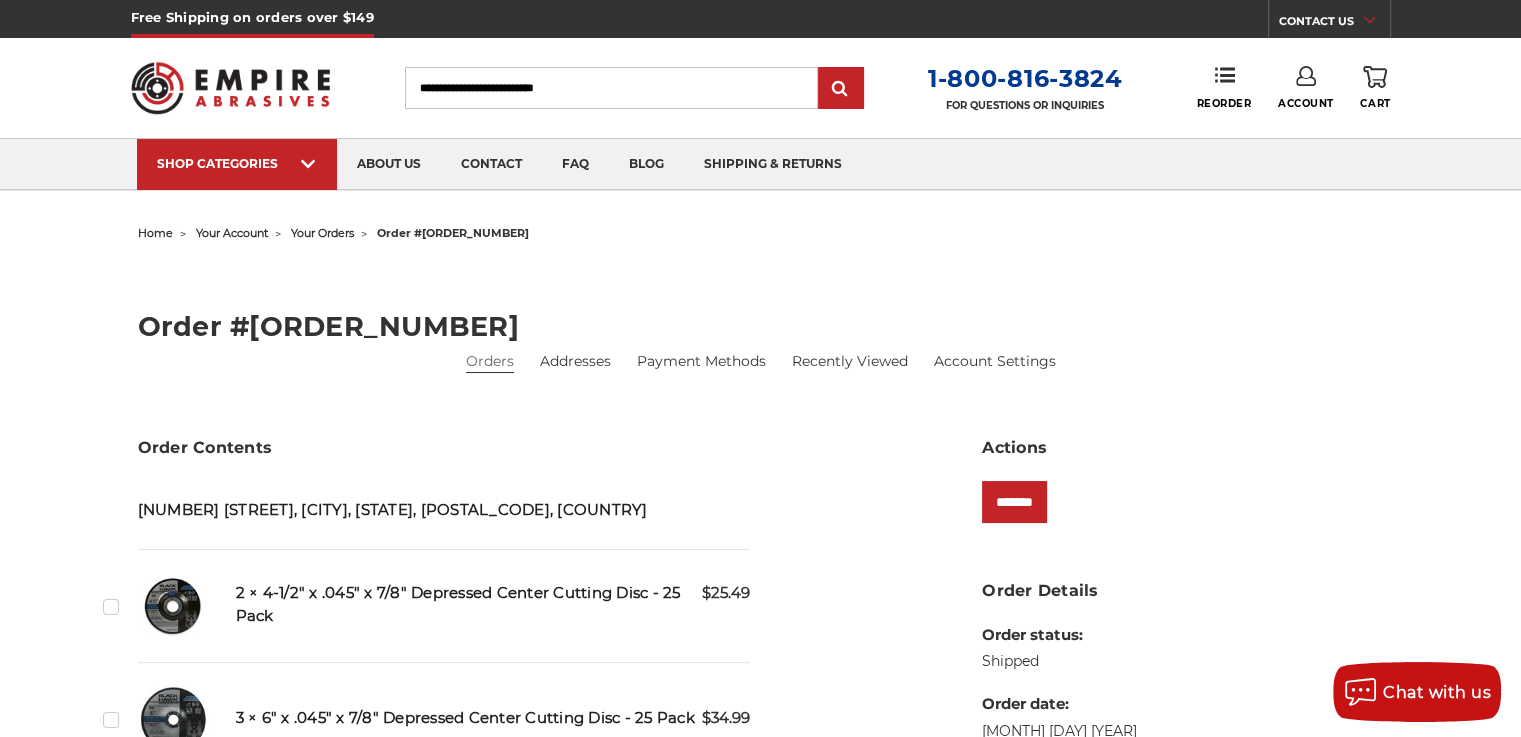 click on "Account" at bounding box center [1306, 88] 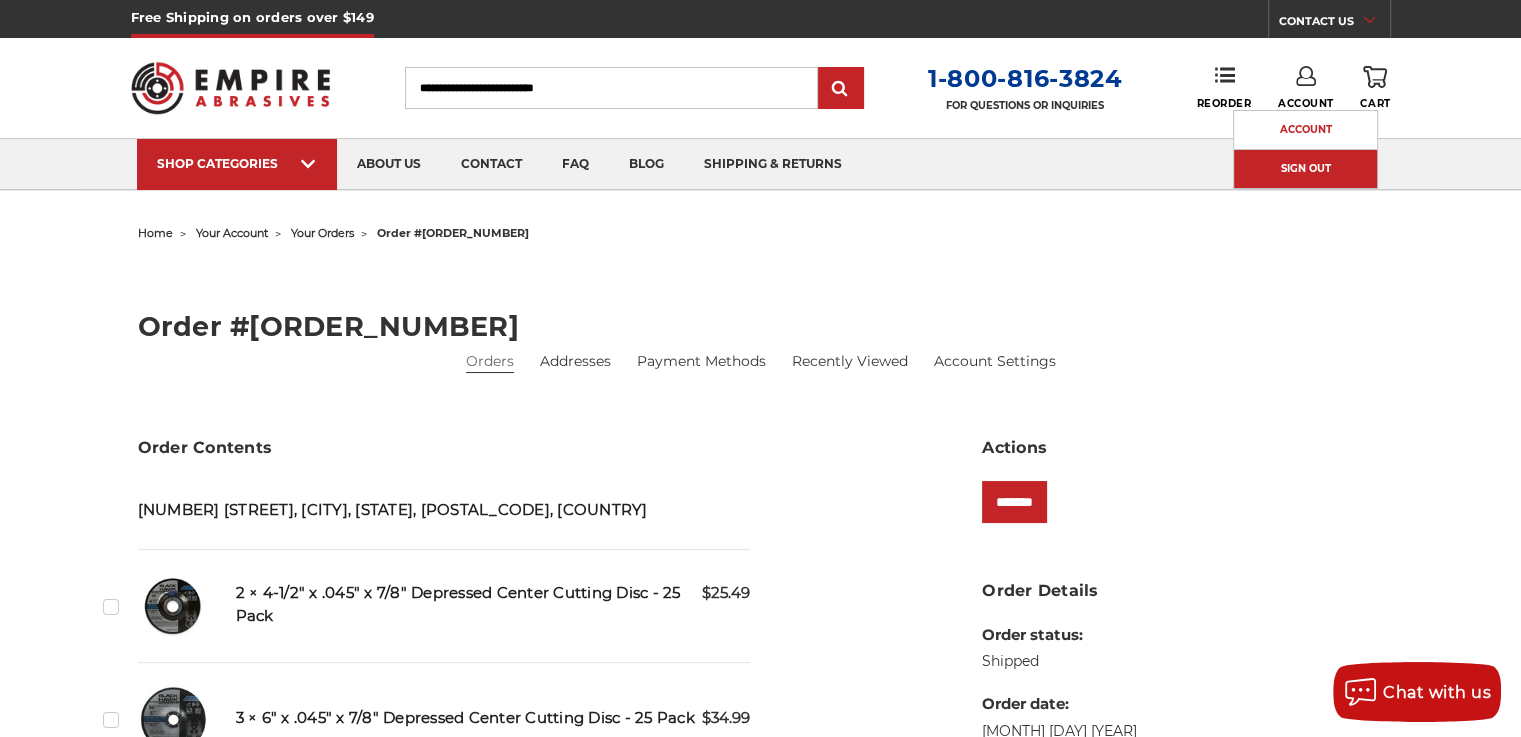 click on "Sign Out" at bounding box center (1305, 169) 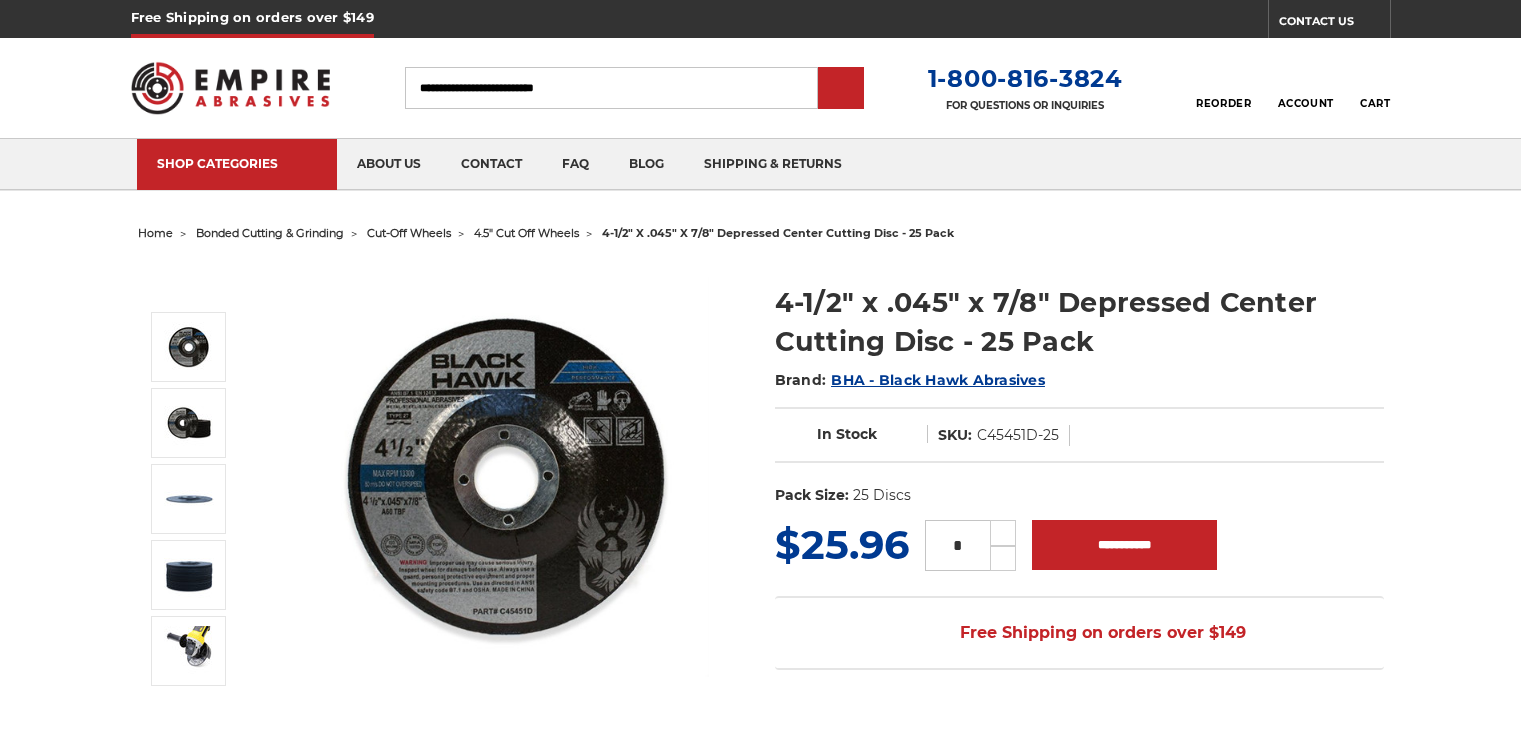 scroll, scrollTop: 0, scrollLeft: 0, axis: both 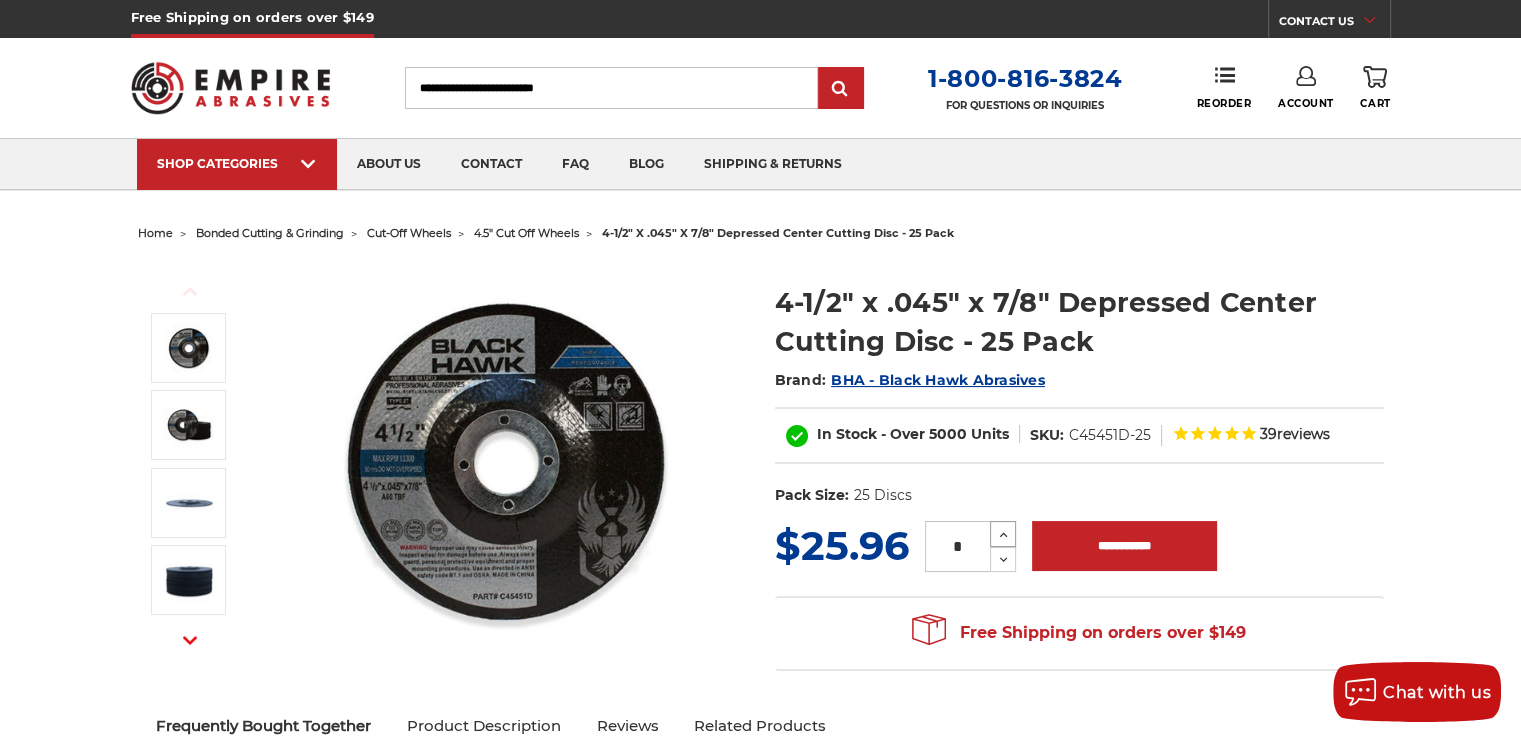 click 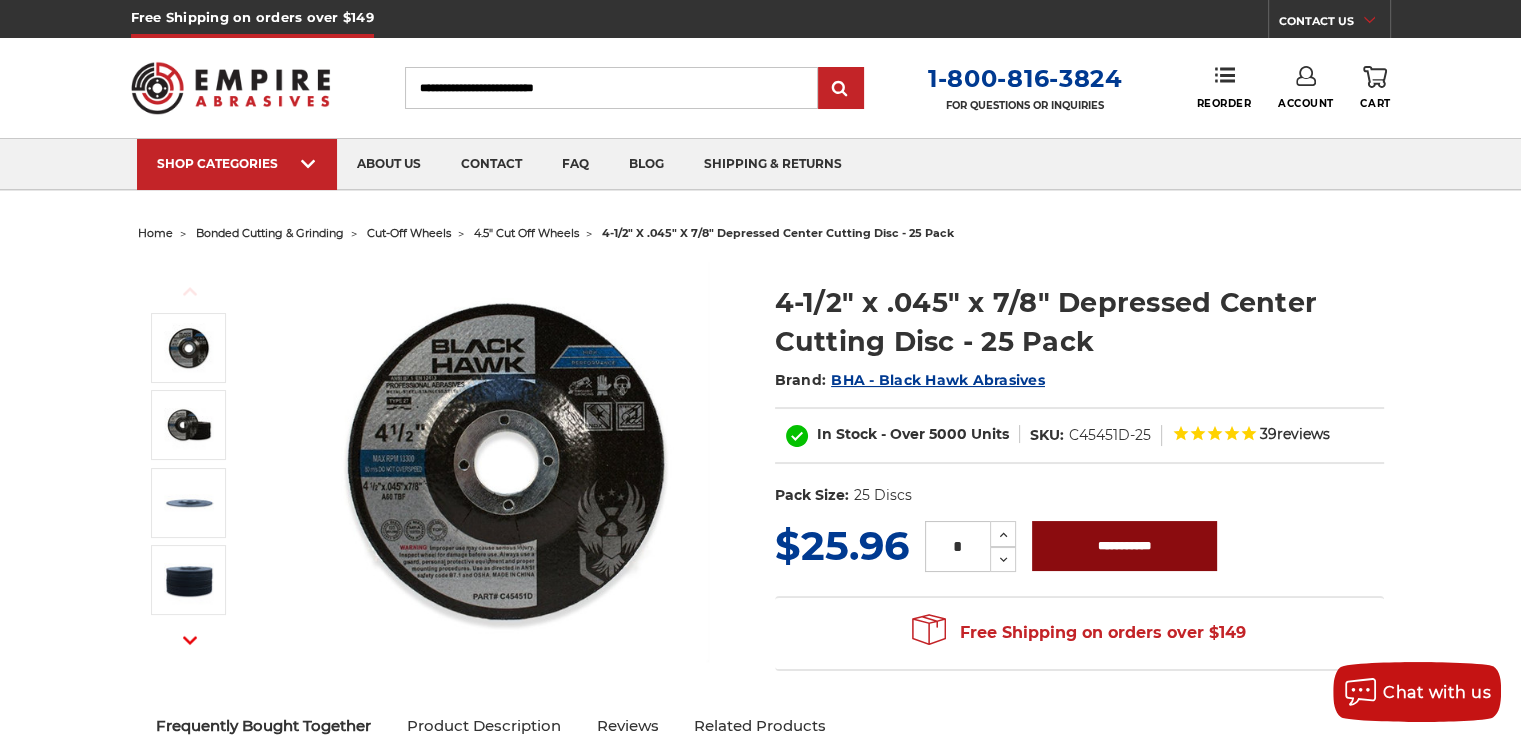 click on "**********" at bounding box center [1124, 546] 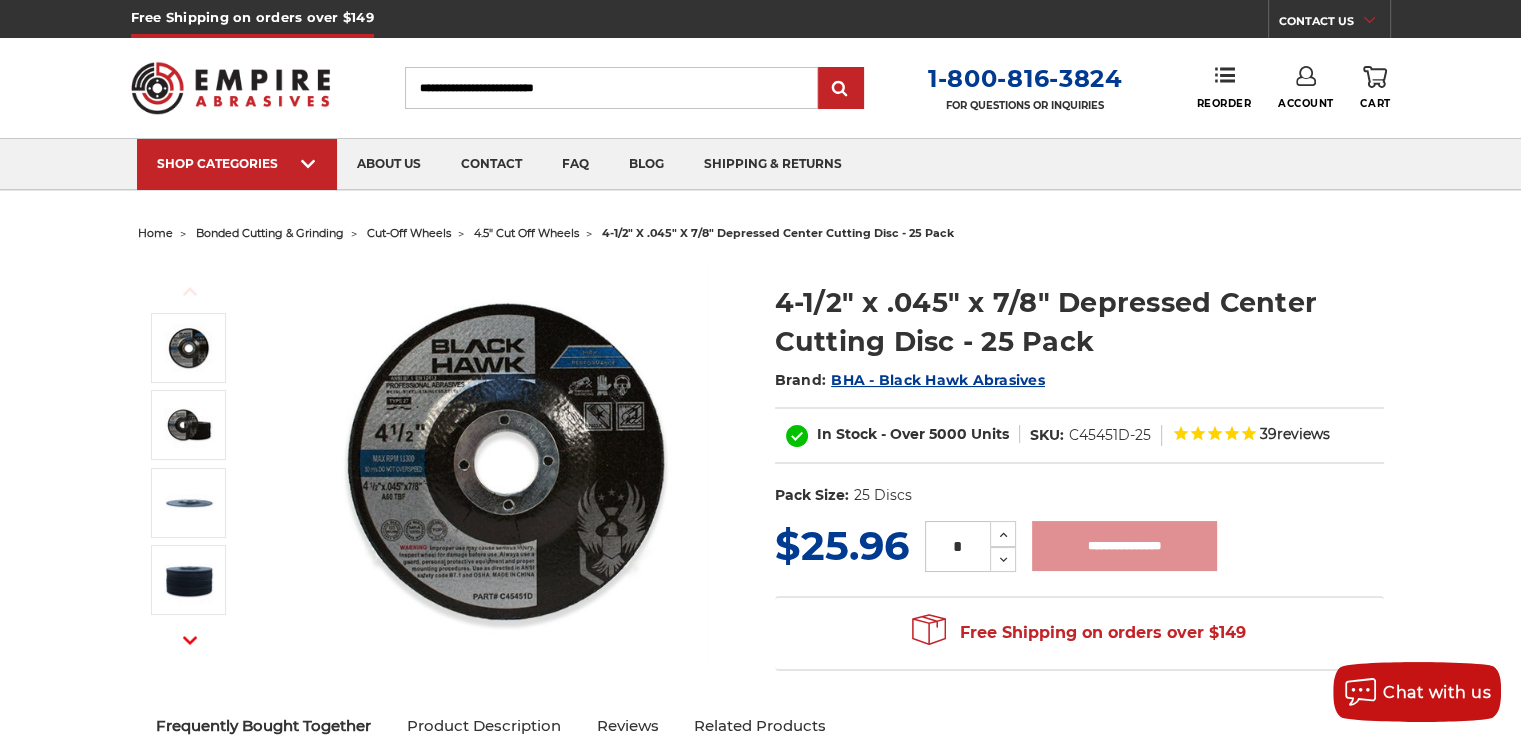 type on "**********" 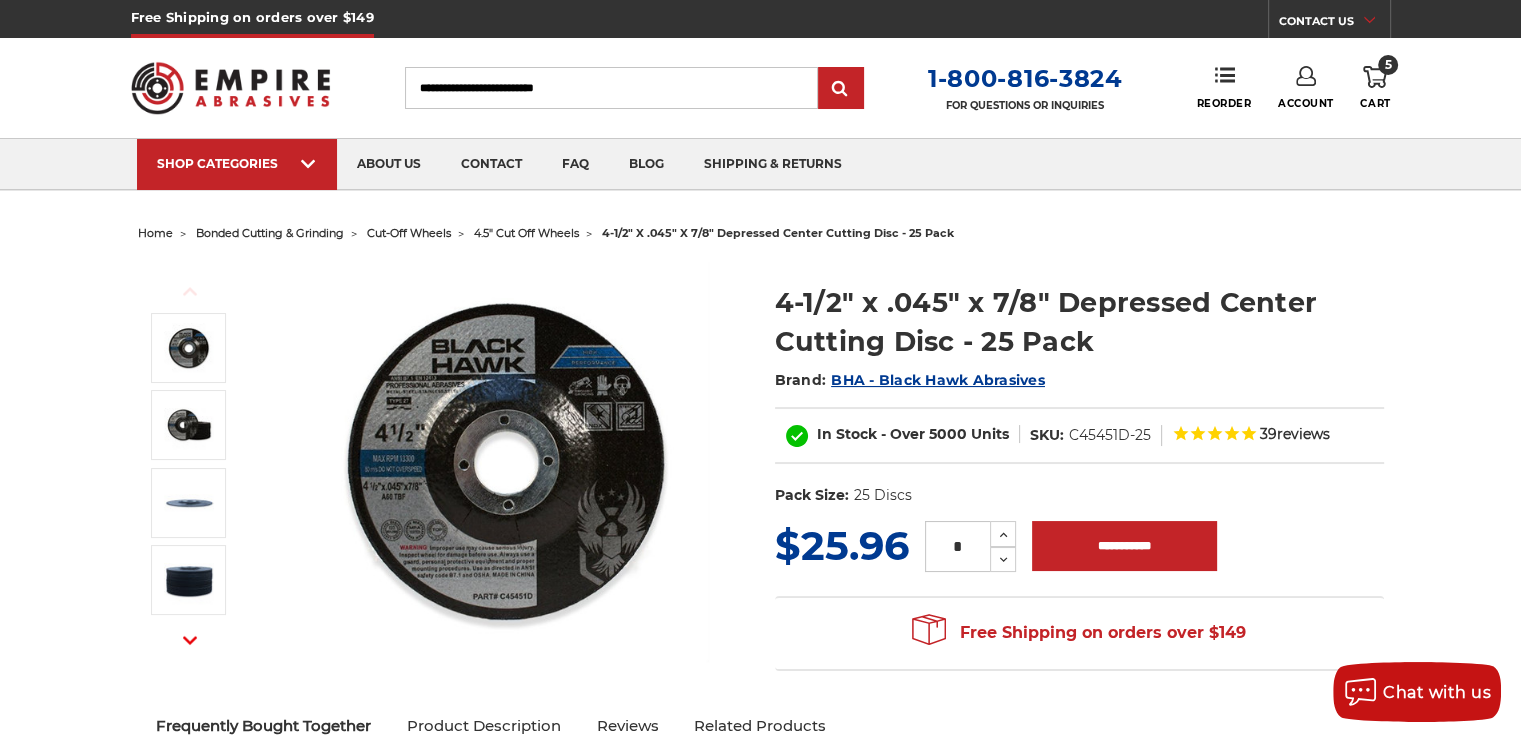 click 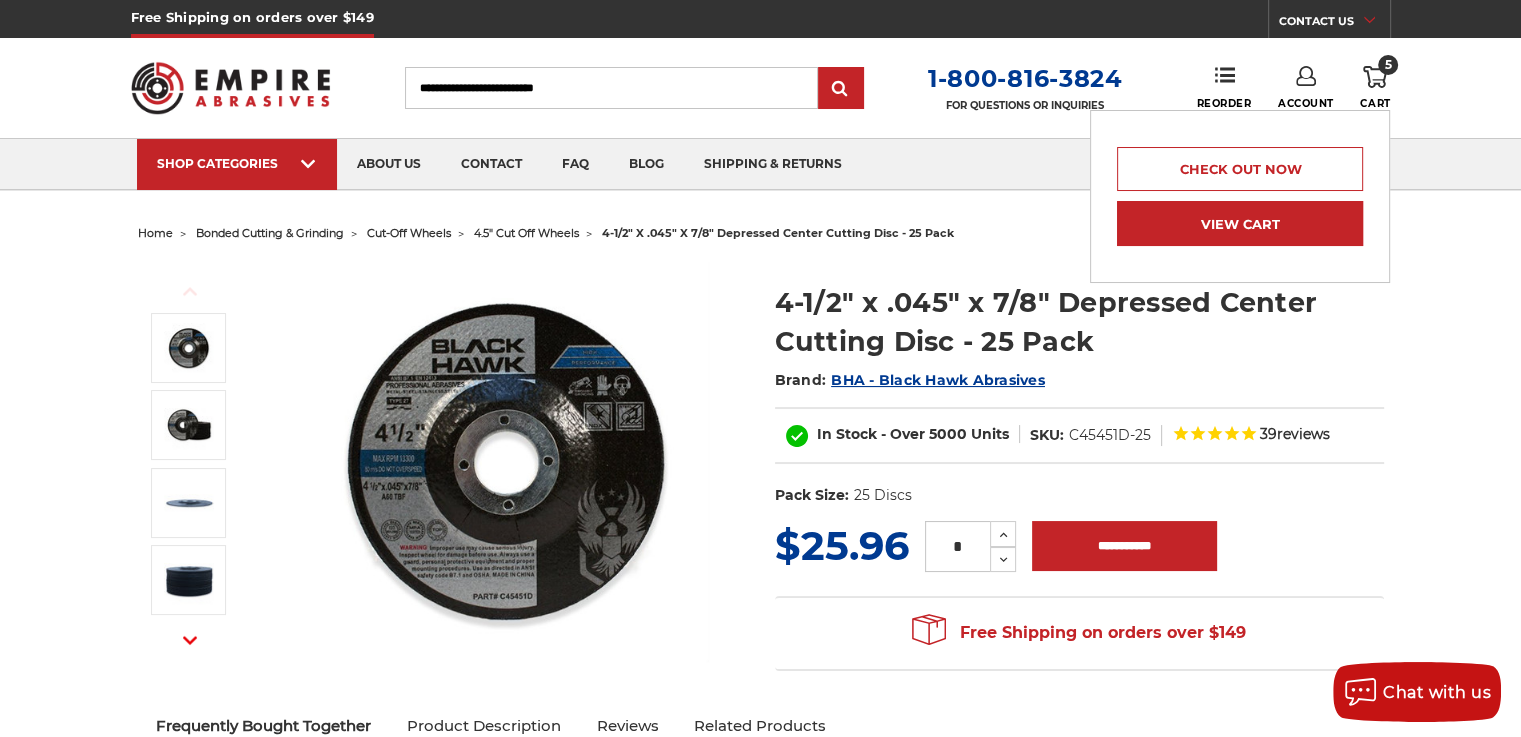 click on "View Cart" at bounding box center [1240, 223] 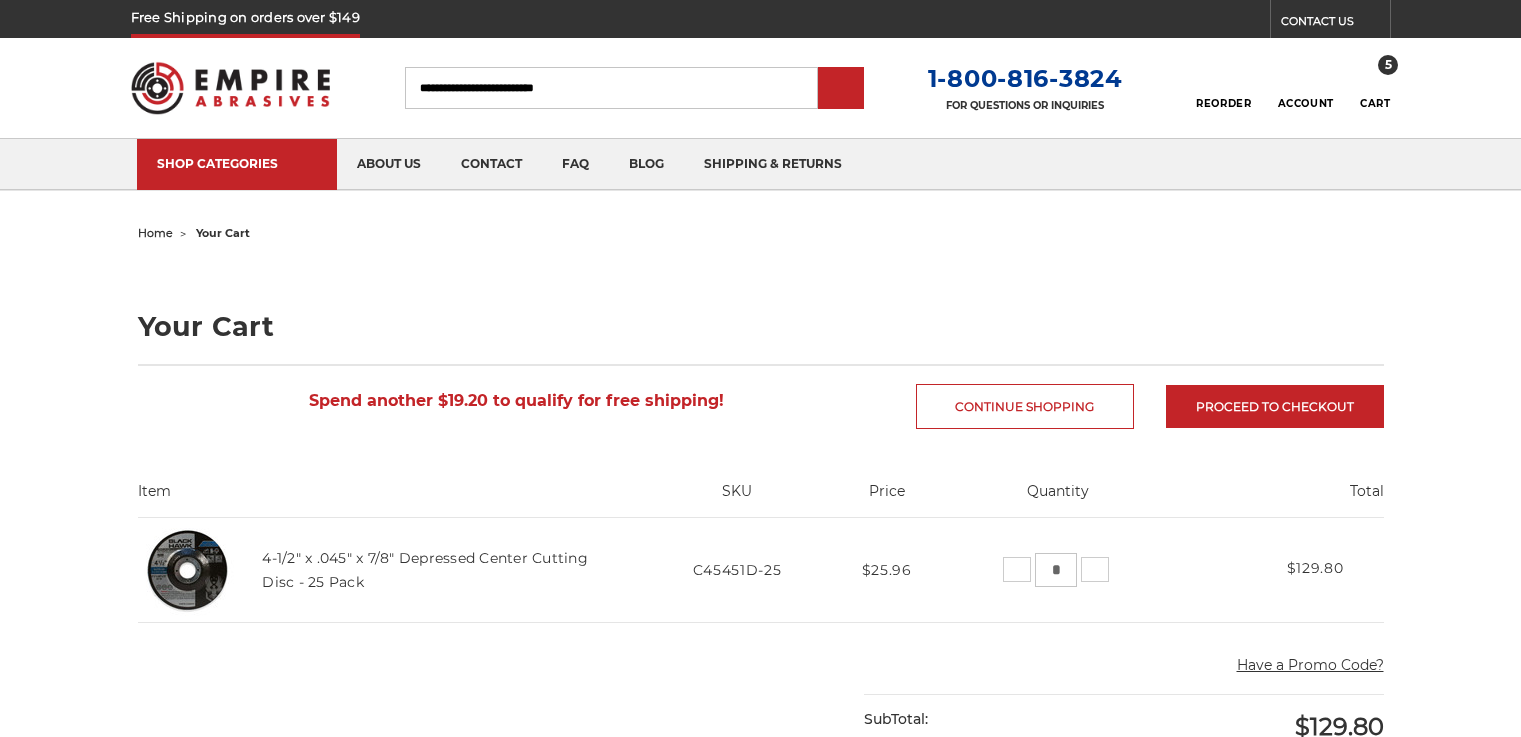 scroll, scrollTop: 0, scrollLeft: 0, axis: both 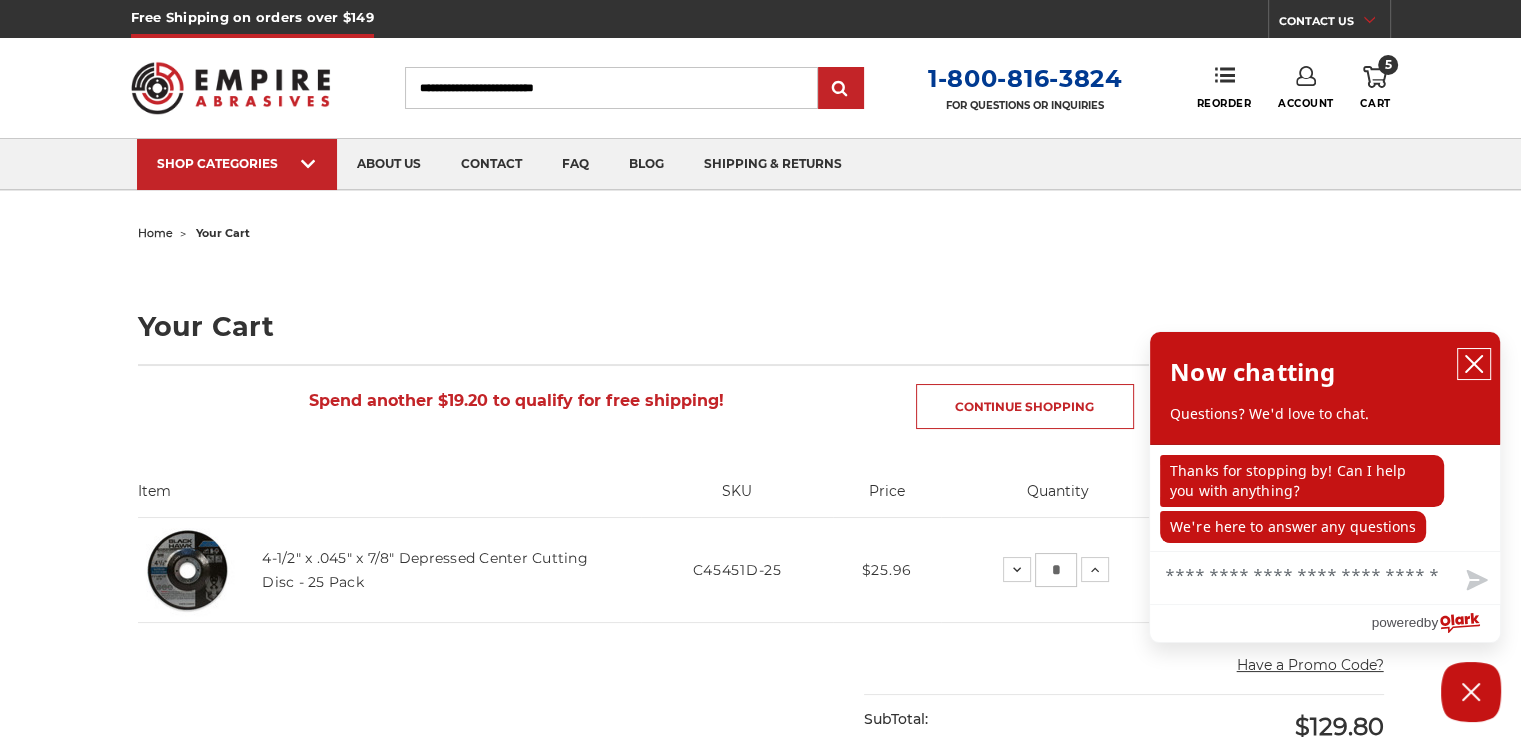 click 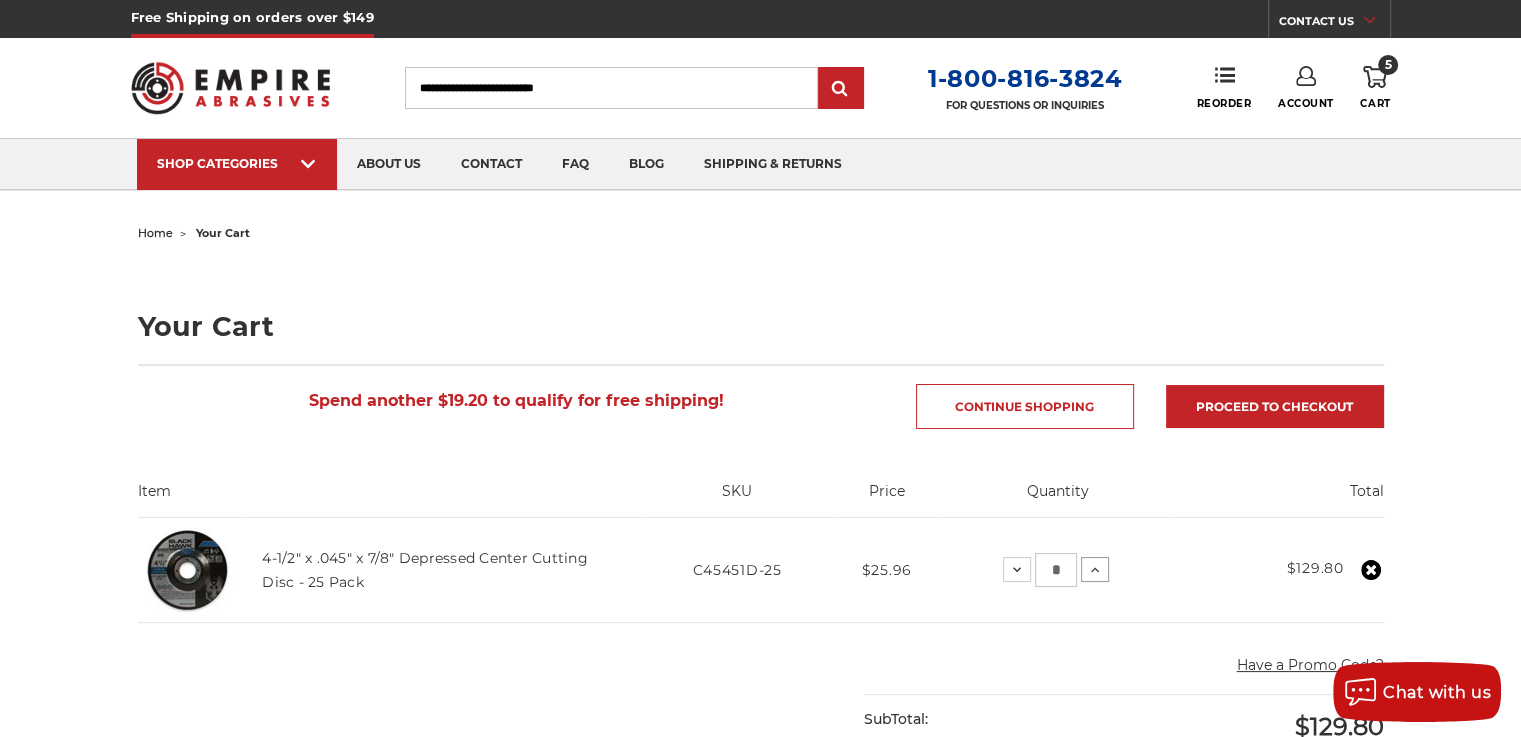 click 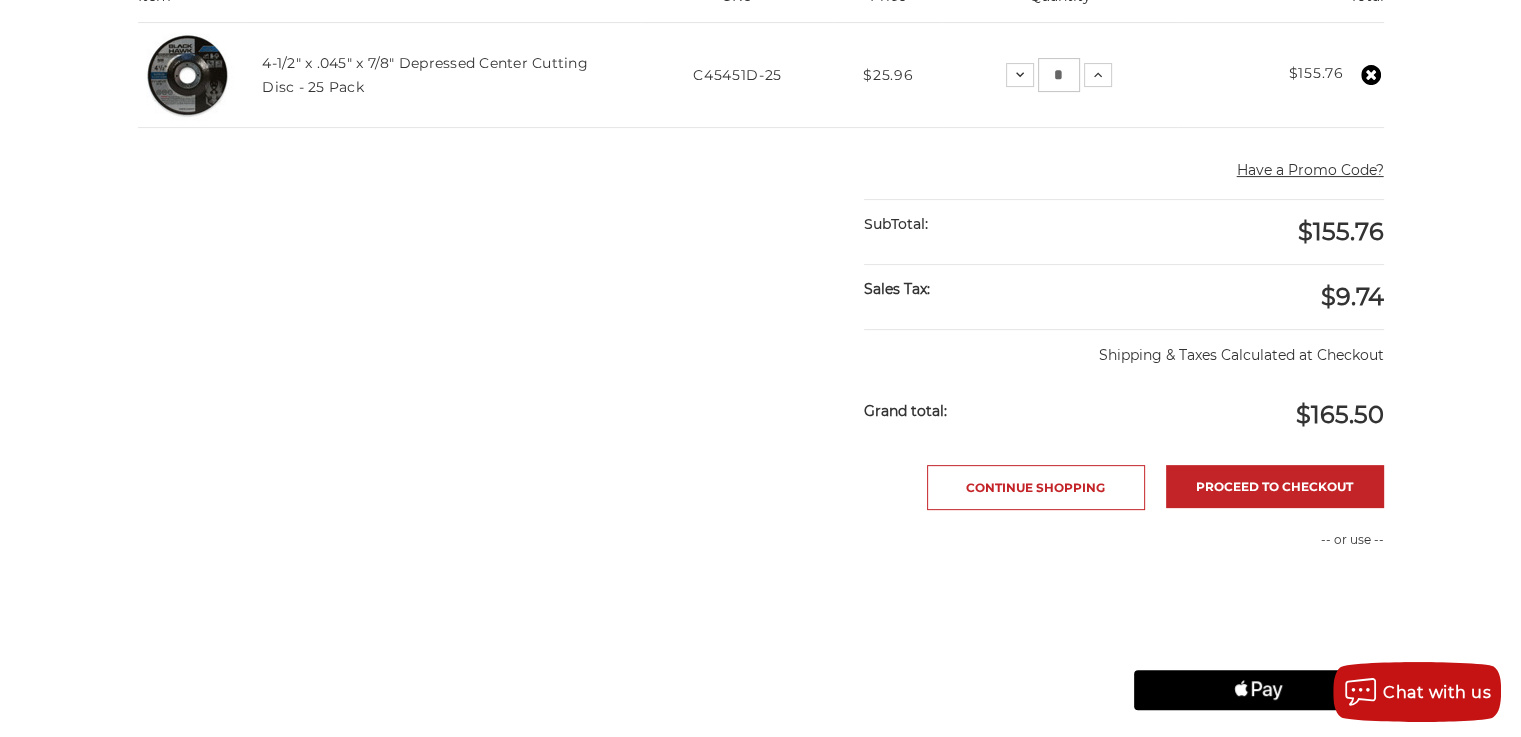 scroll, scrollTop: 548, scrollLeft: 0, axis: vertical 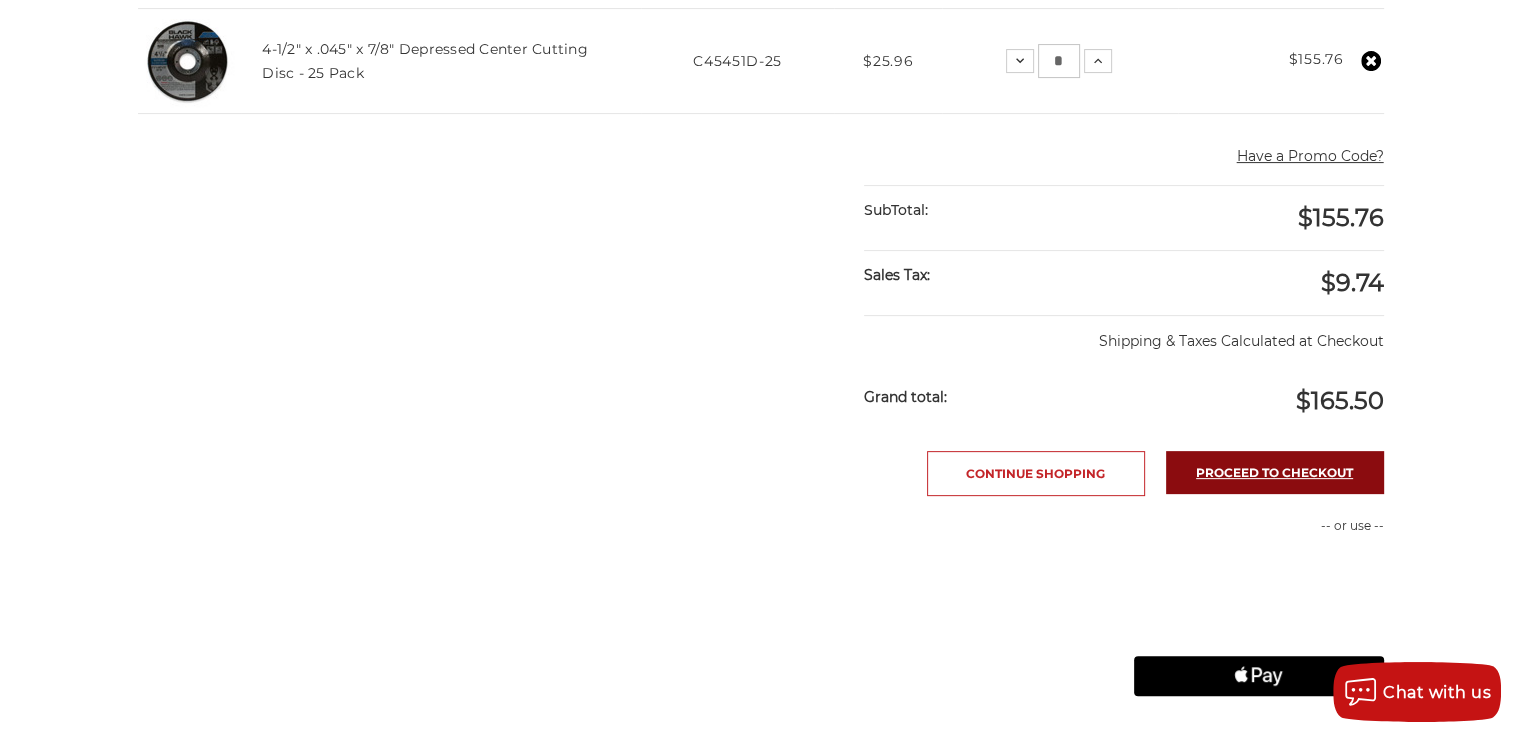 click on "Proceed to checkout" at bounding box center (1275, 472) 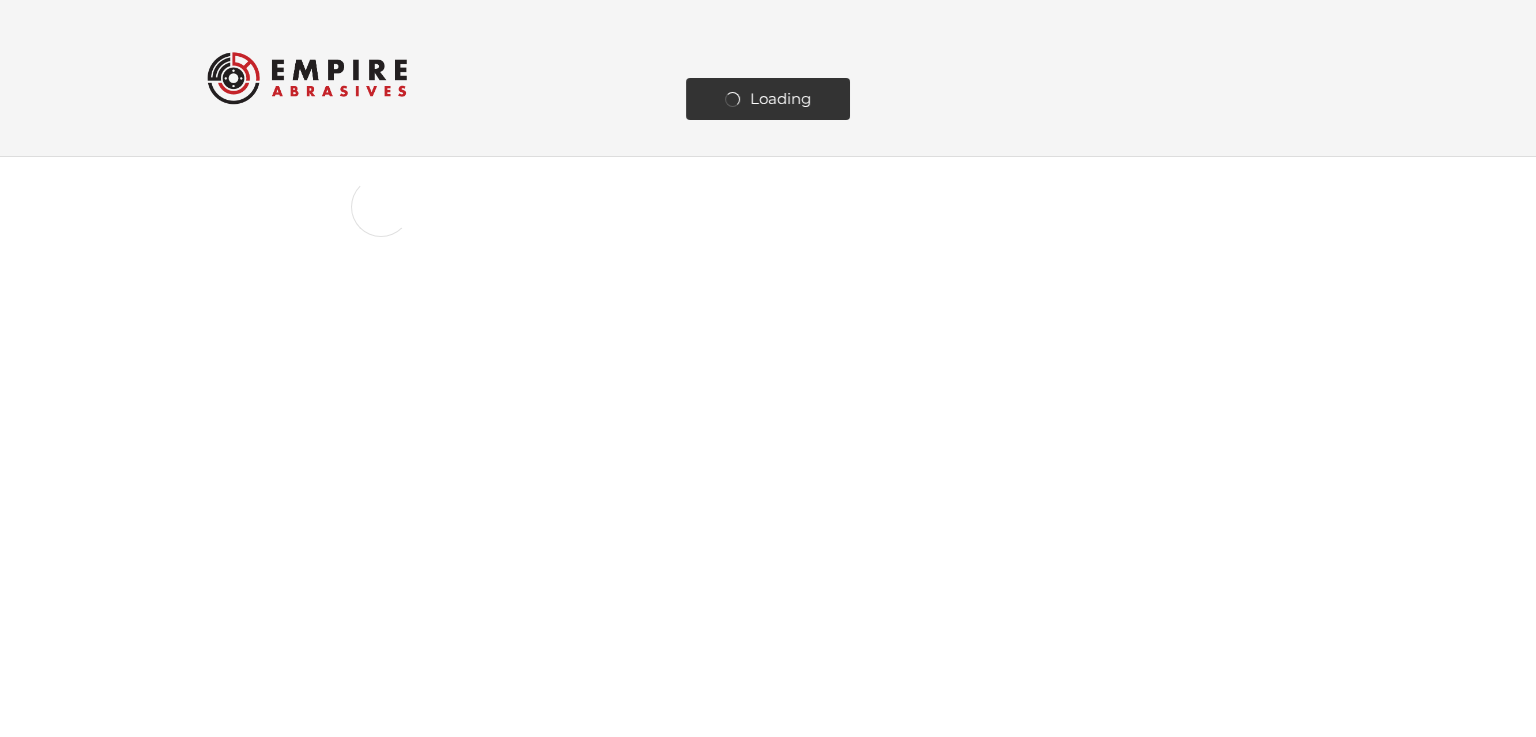 scroll, scrollTop: 0, scrollLeft: 0, axis: both 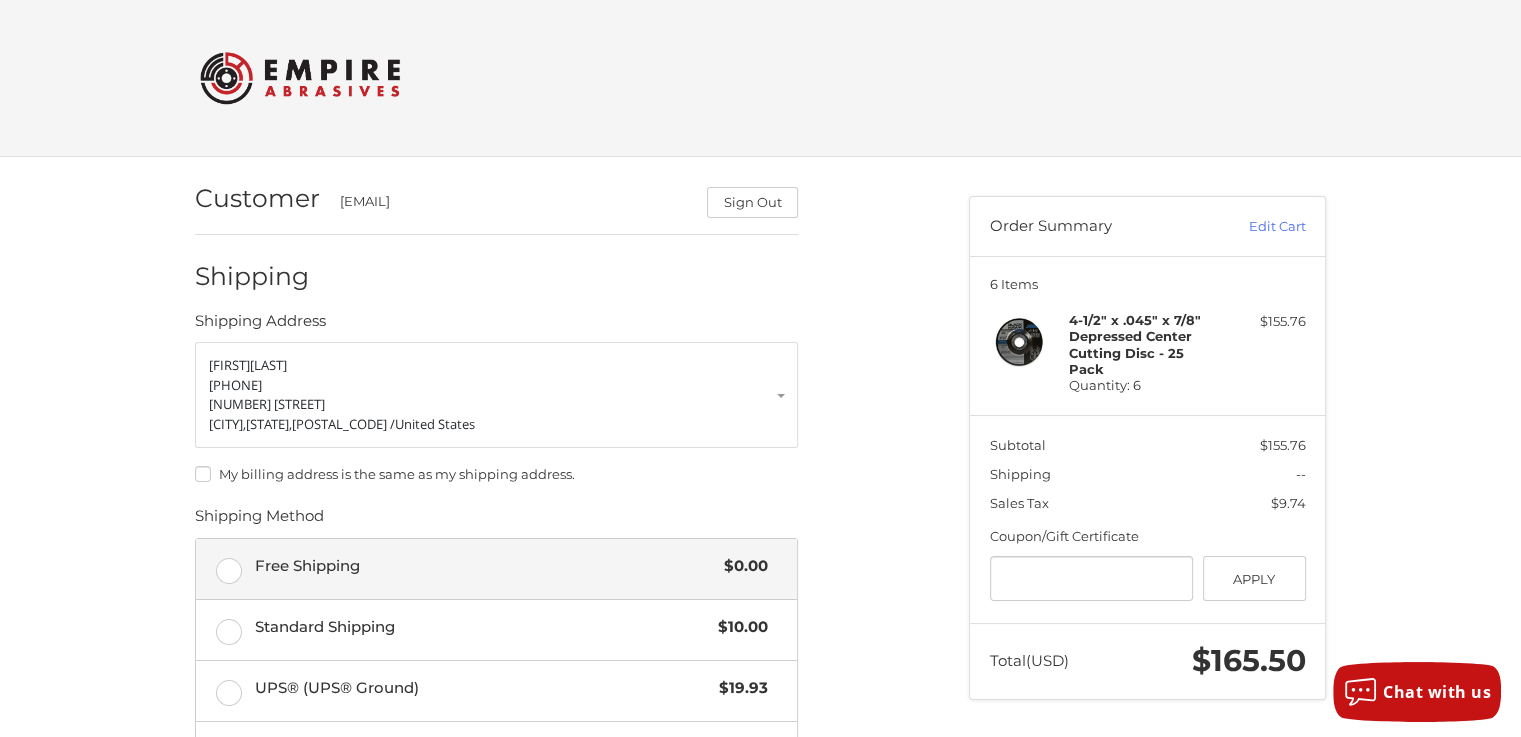 click on "Free Shipping $0.00" at bounding box center (496, 569) 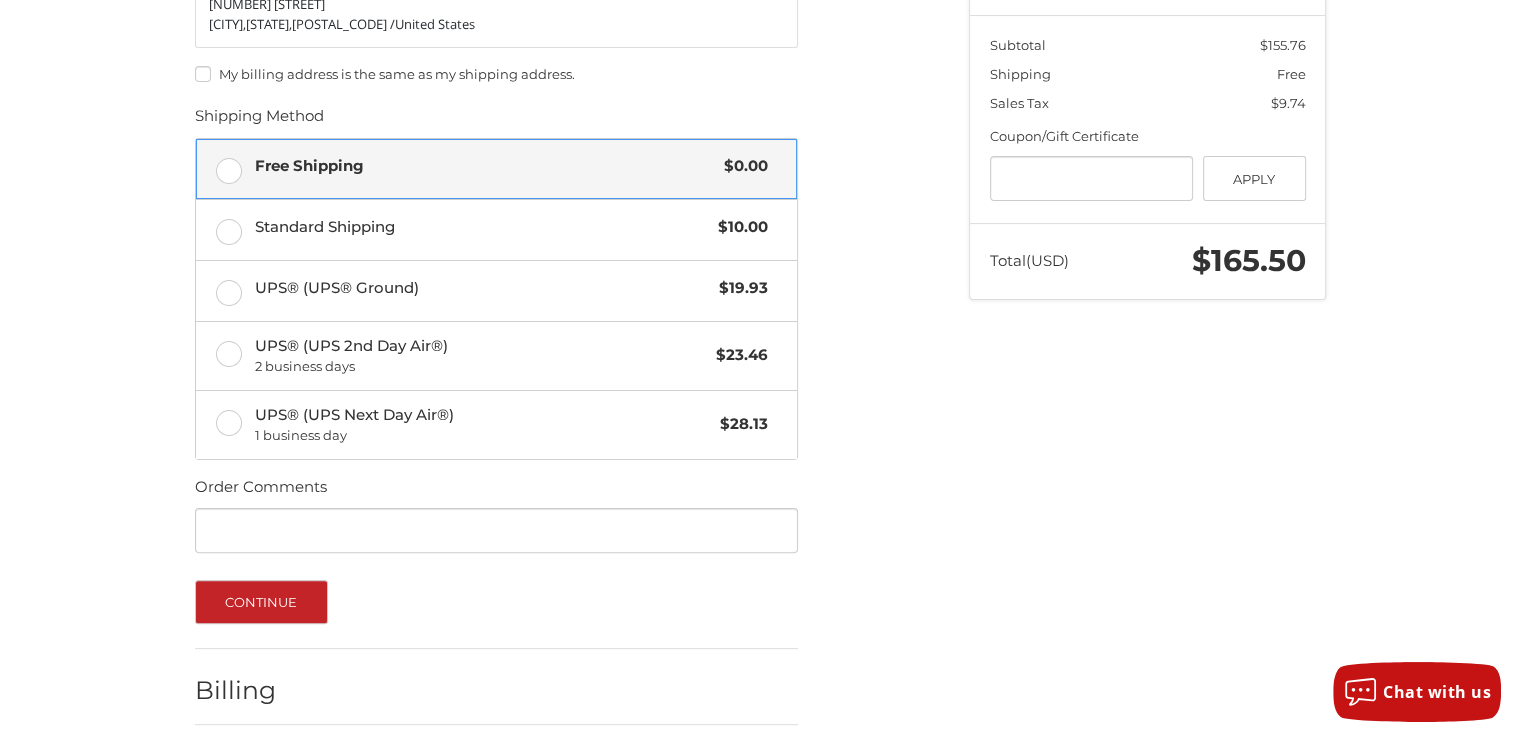 scroll, scrollTop: 479, scrollLeft: 0, axis: vertical 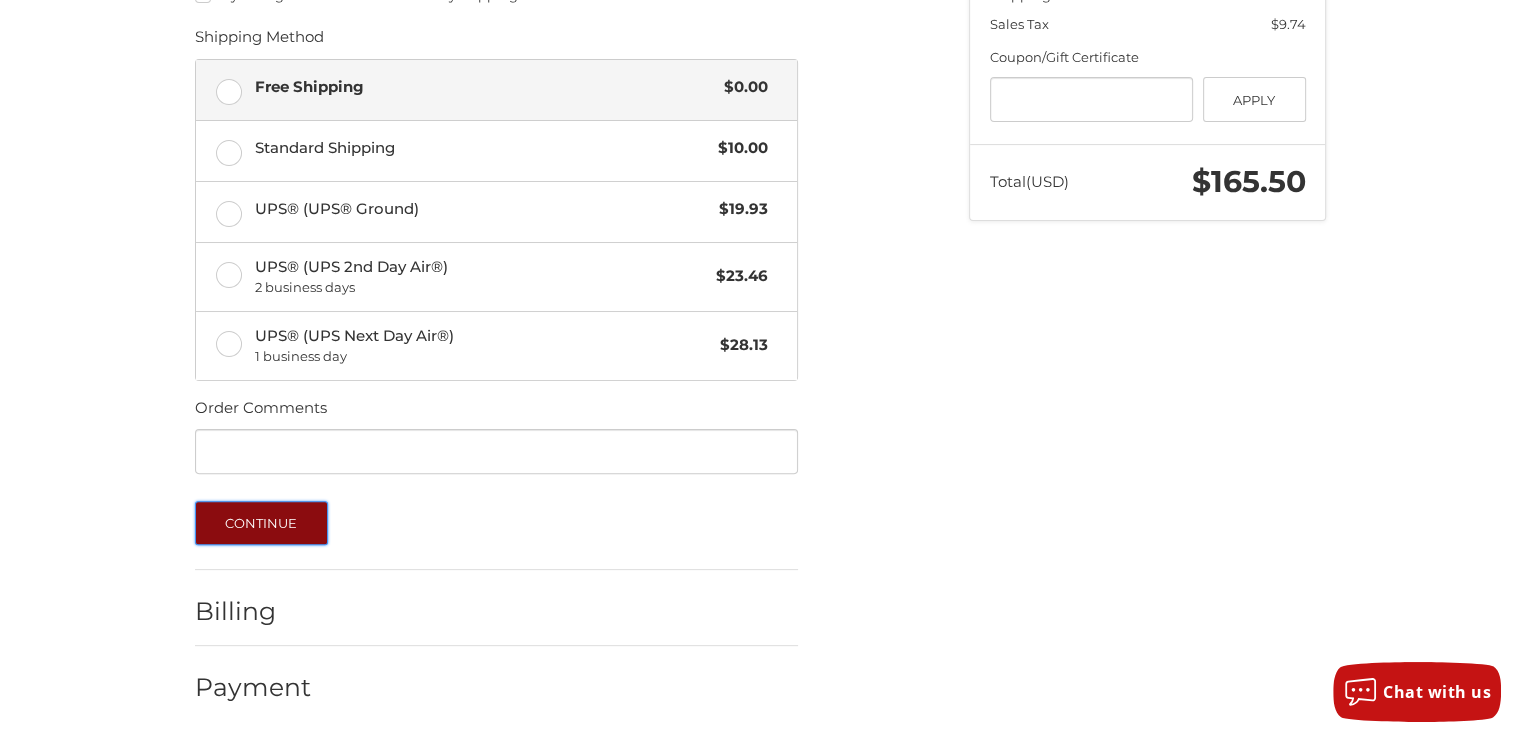 click on "Continue" at bounding box center [261, 523] 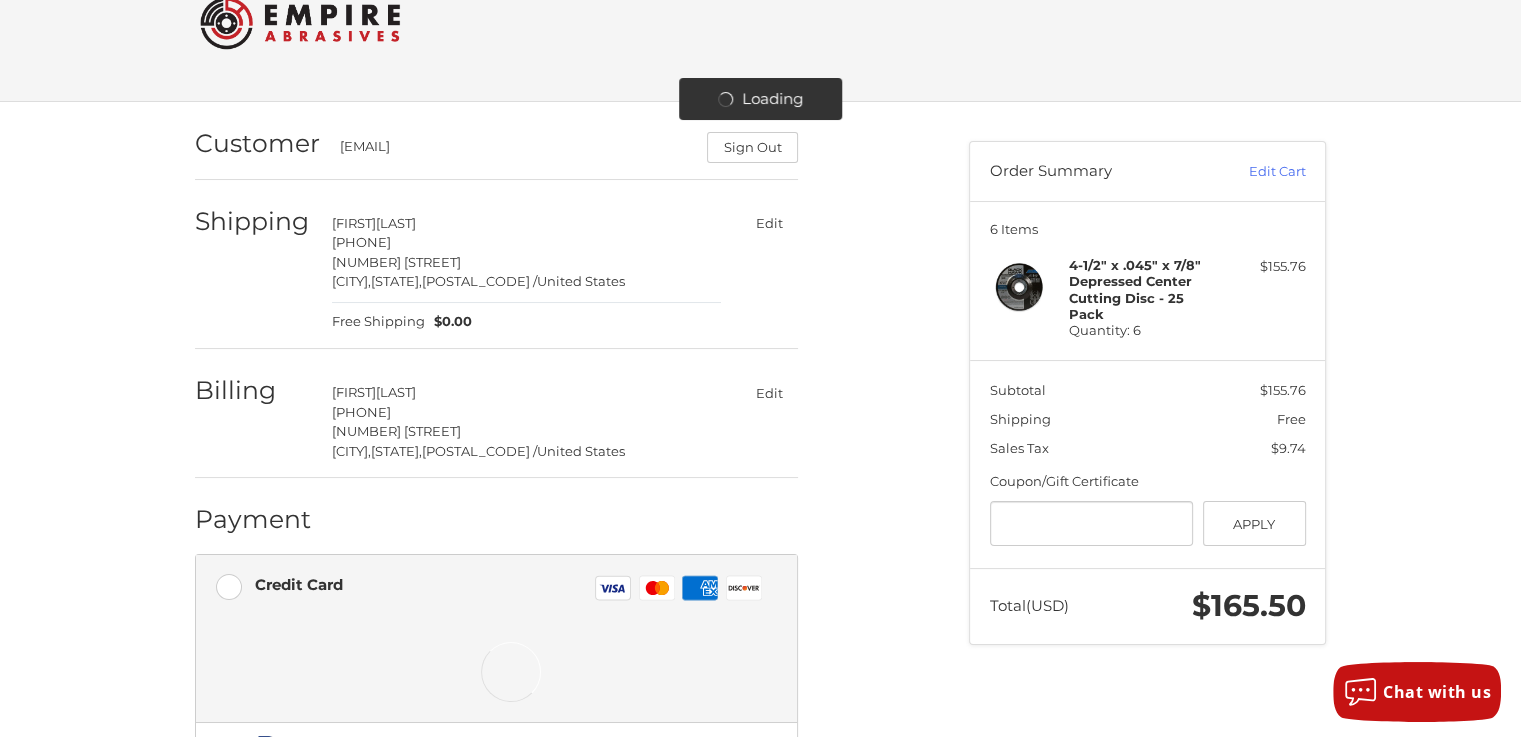 scroll, scrollTop: 70, scrollLeft: 0, axis: vertical 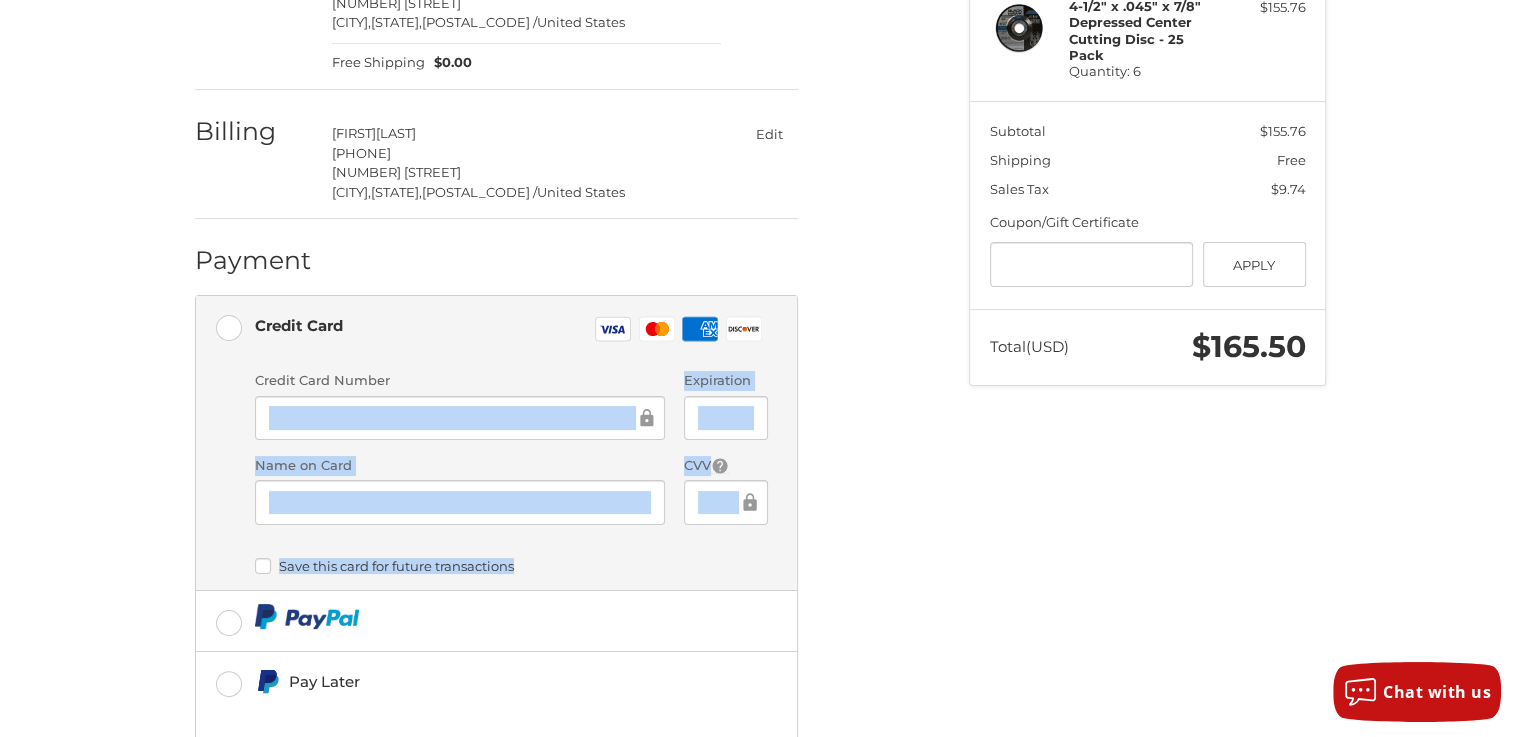 drag, startPoint x: 950, startPoint y: 579, endPoint x: 357, endPoint y: 403, distance: 618.5669 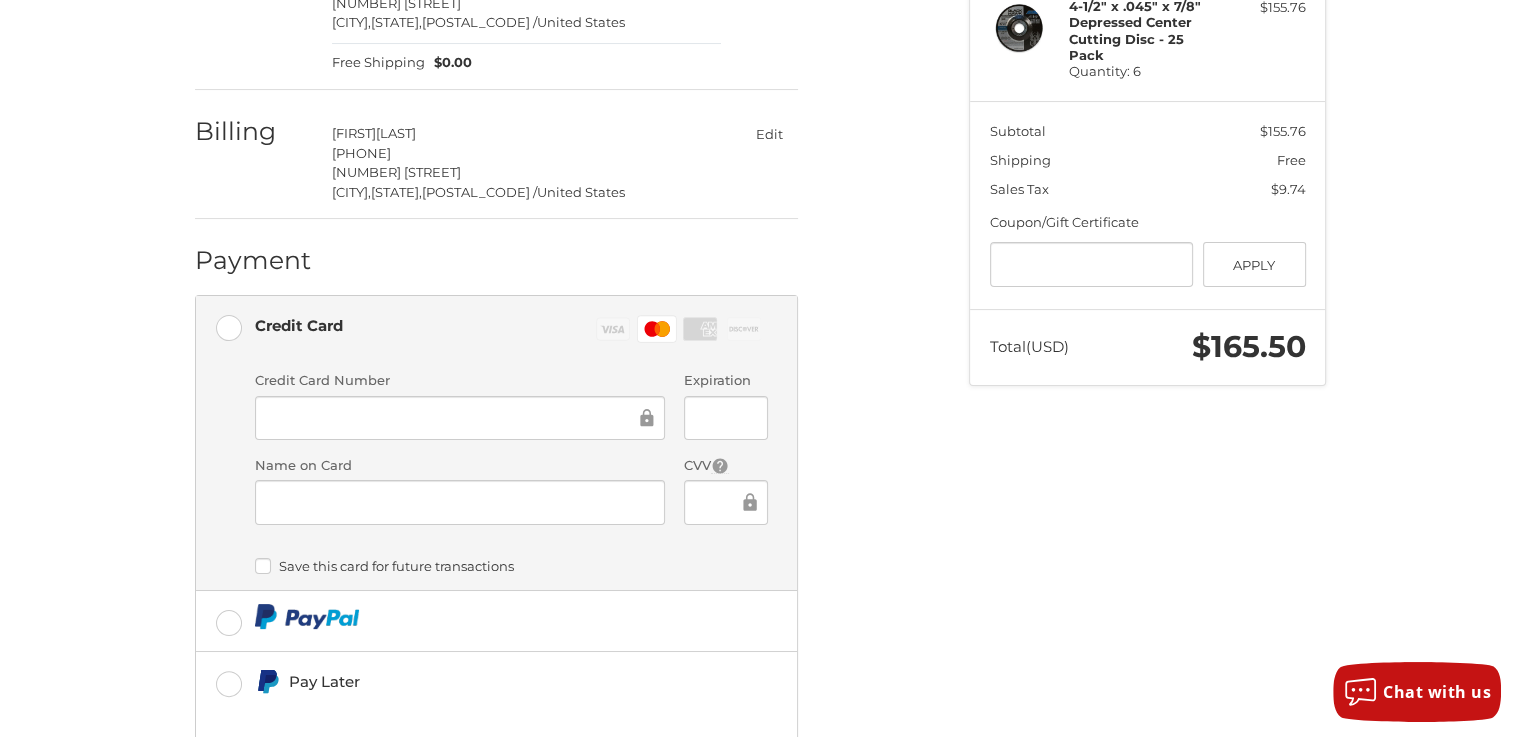 click on "Customer barry@directweldingsupplyandrepair.com Sign Out Shipping Barry  Ryan   508-423-3227 3 Goddard Ct  Plymouth,  Massachusetts,  02360 /  United States  Free Shipping $0.00 Edit Billing Barry  Ryan   508-423-3227 3 Goddard Ct  Plymouth,  Massachusetts,  02360 /  United States  Edit Payment Payment Methods Credit Card Credit Card Visa Master Amex Discover Credit card Credit Card Number Expiration Name on Card CVV Payment Storage Options Save this card for future transactions Pay Later Redeemable Payments Coupon/Gift Certificate Gift Certificate or Coupon Code Apply Place Order Order Summary Edit Cart 6 Items 4-1/2" x .045" x 7/8" Depressed Center Cutting Disc - 25 Pack Quantity: 6 $155.76 Subtotal    $155.76 Shipping    Free Sales Tax    $9.74 Coupon/Gift Certificate Gift Certificate or Coupon Code Apply Total  (USD)    $165.50" at bounding box center (761, 355) 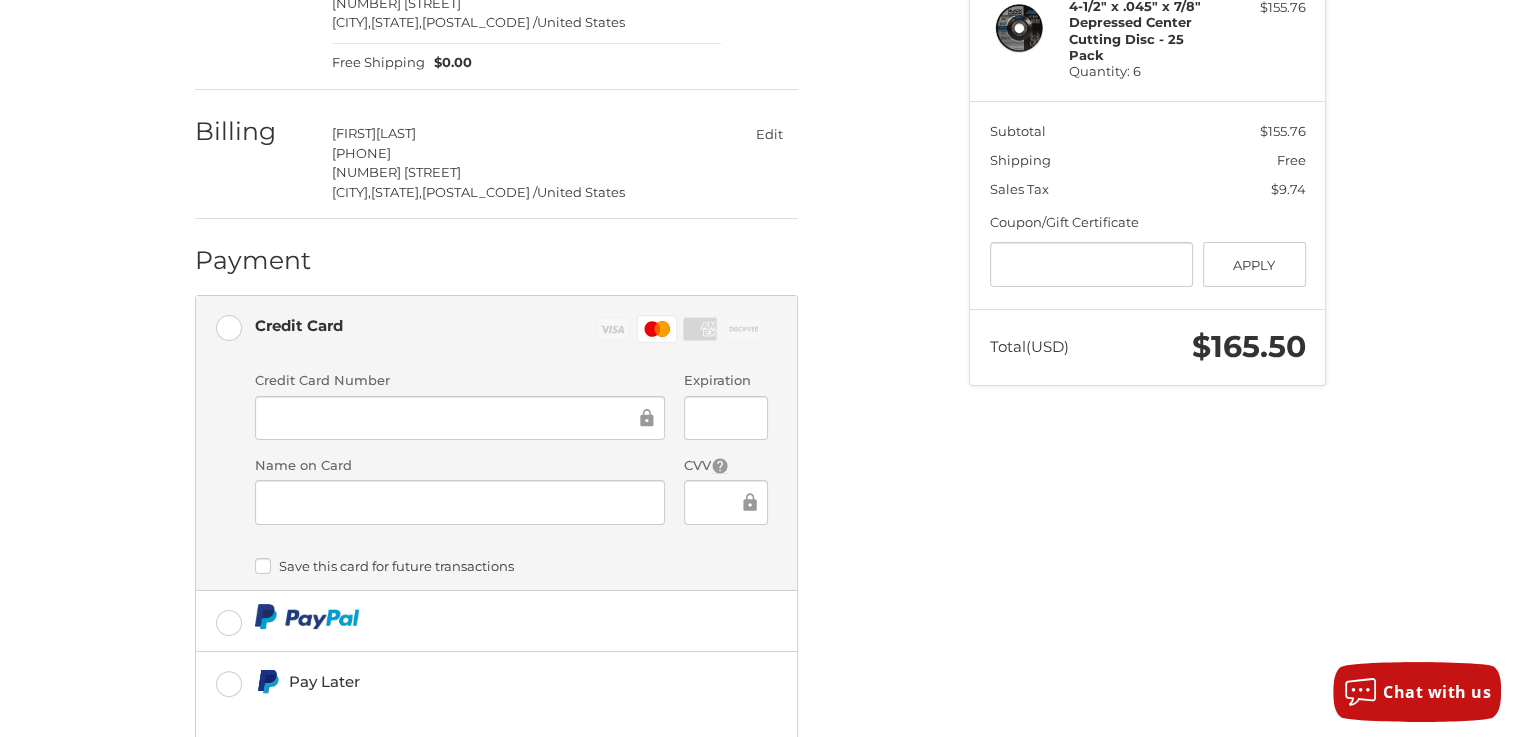 click at bounding box center [460, 502] 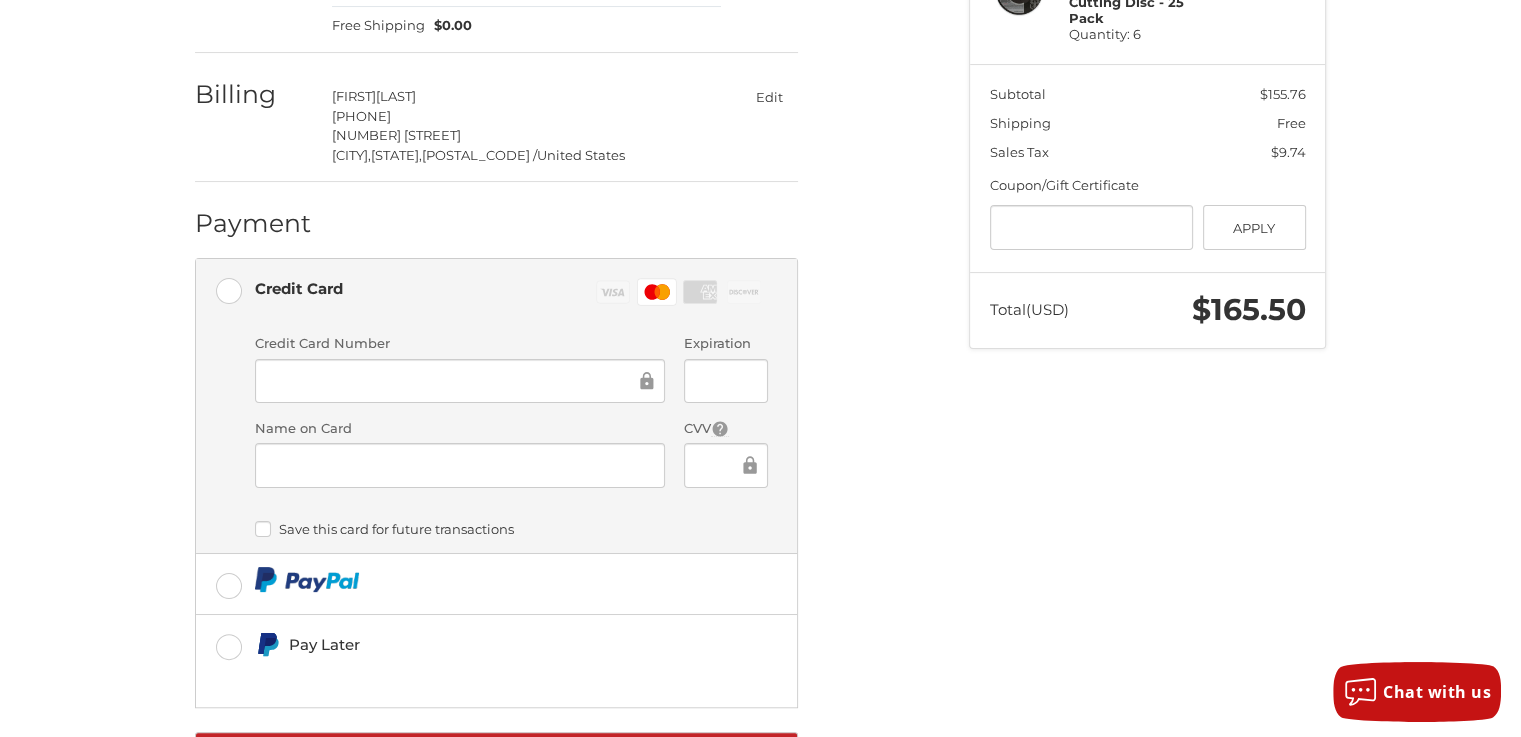 scroll, scrollTop: 442, scrollLeft: 0, axis: vertical 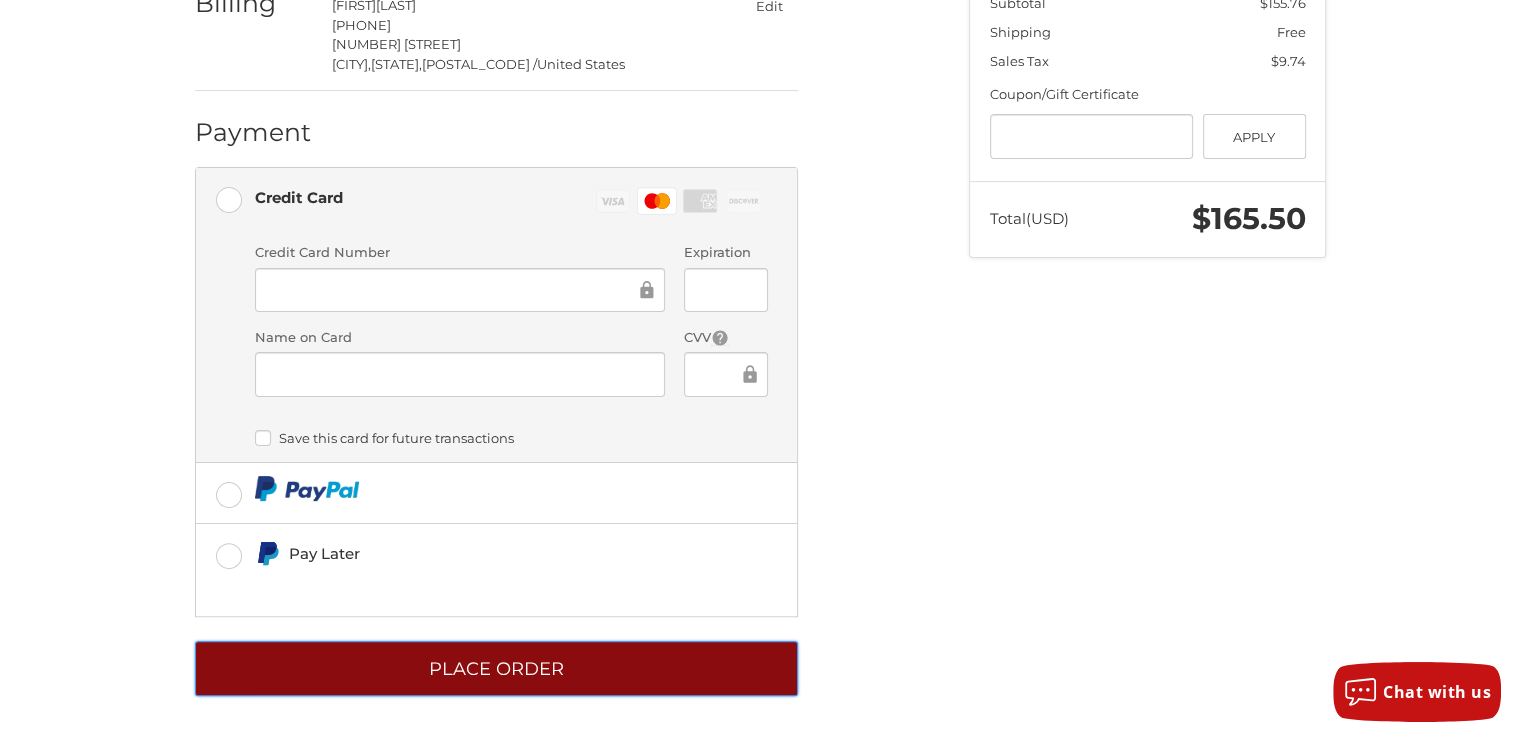 click on "Place Order" at bounding box center [496, 668] 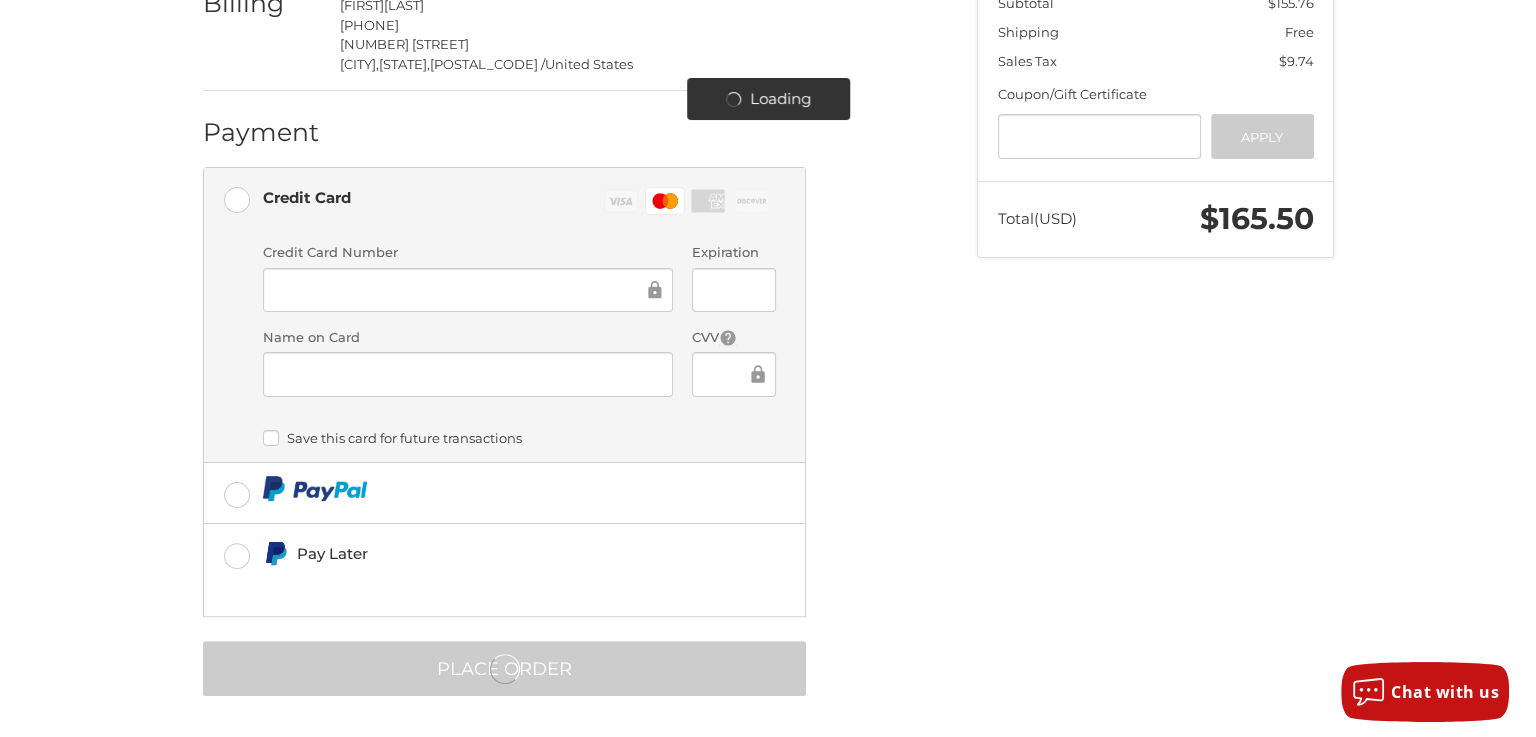 scroll, scrollTop: 0, scrollLeft: 0, axis: both 